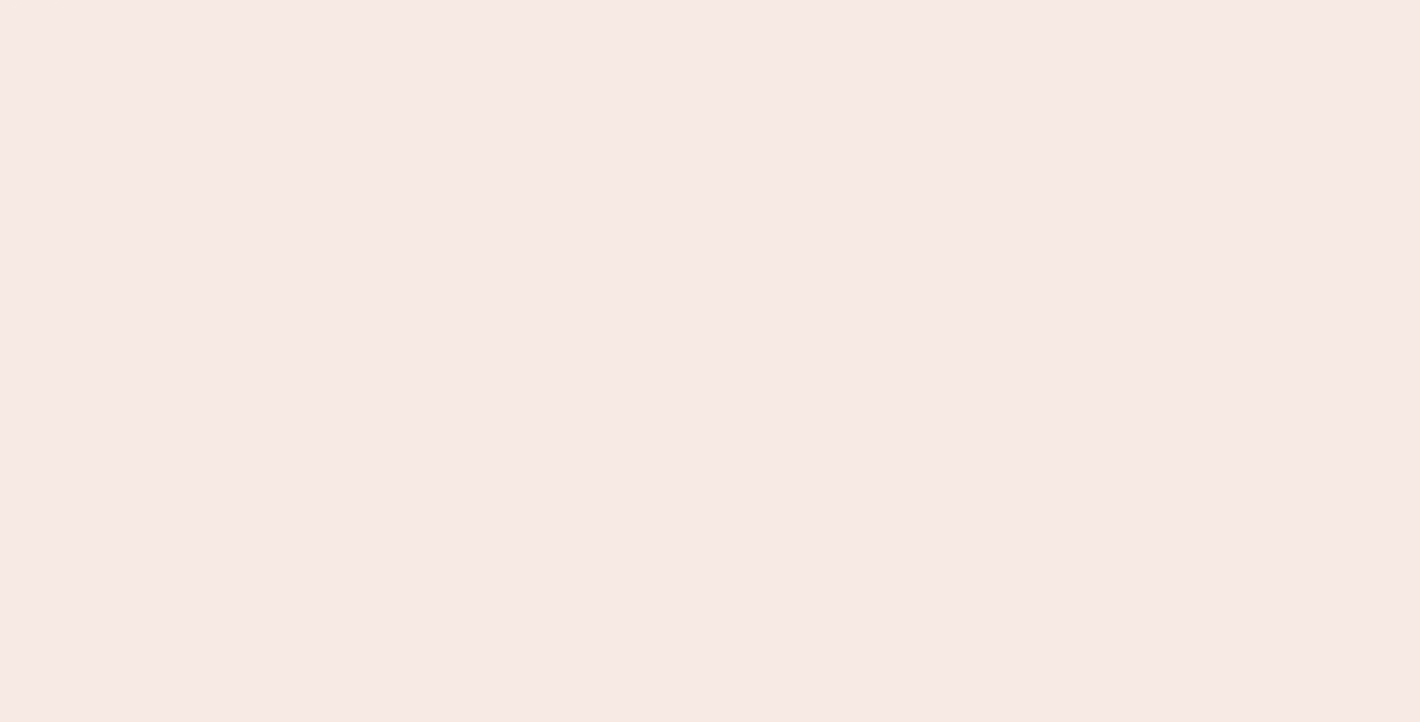 scroll, scrollTop: 0, scrollLeft: 0, axis: both 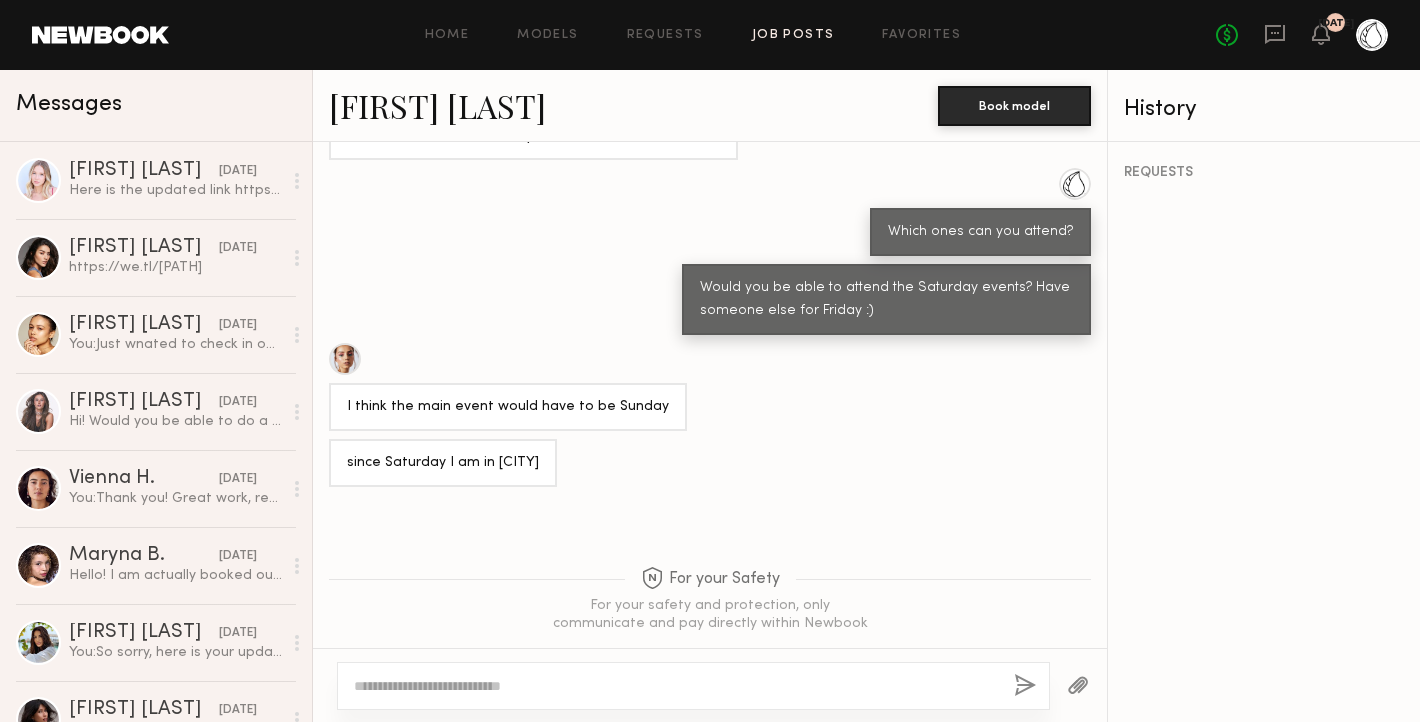 click on "Job Posts" 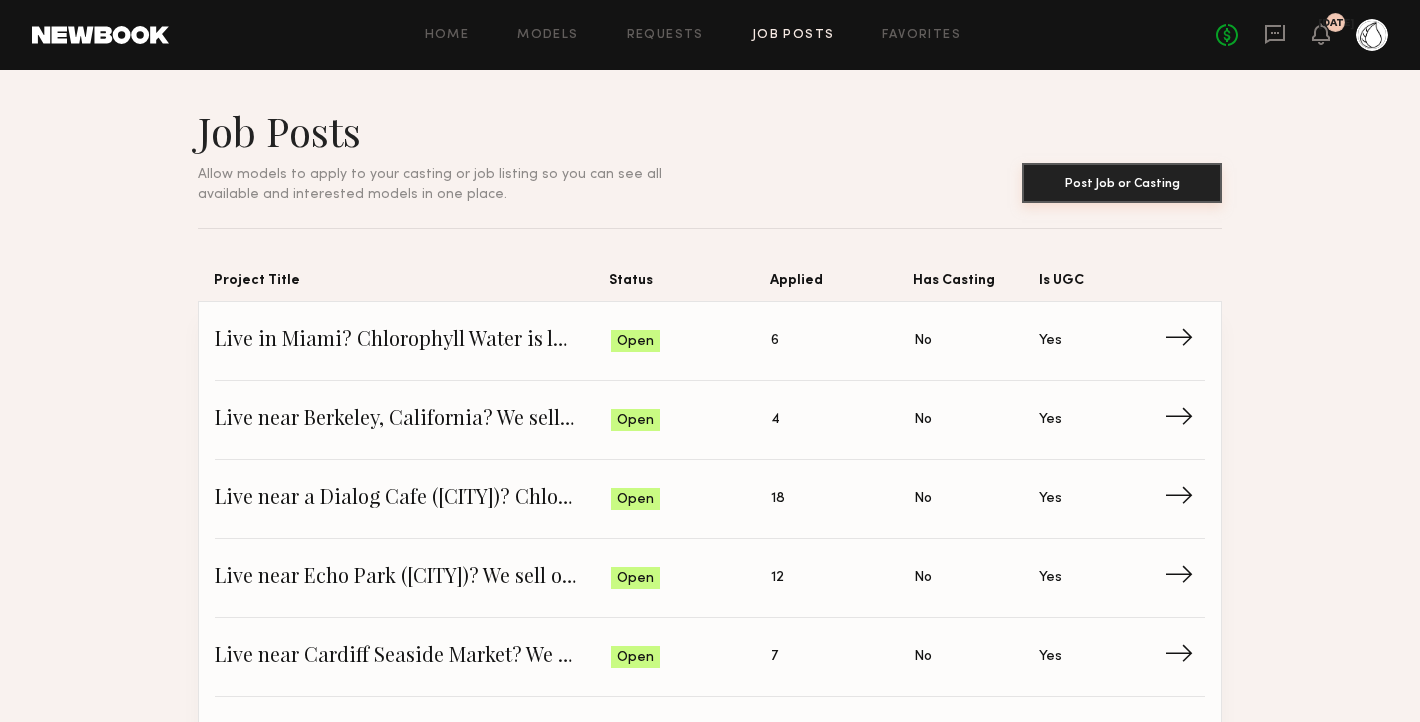click on "Post Job or Casting" 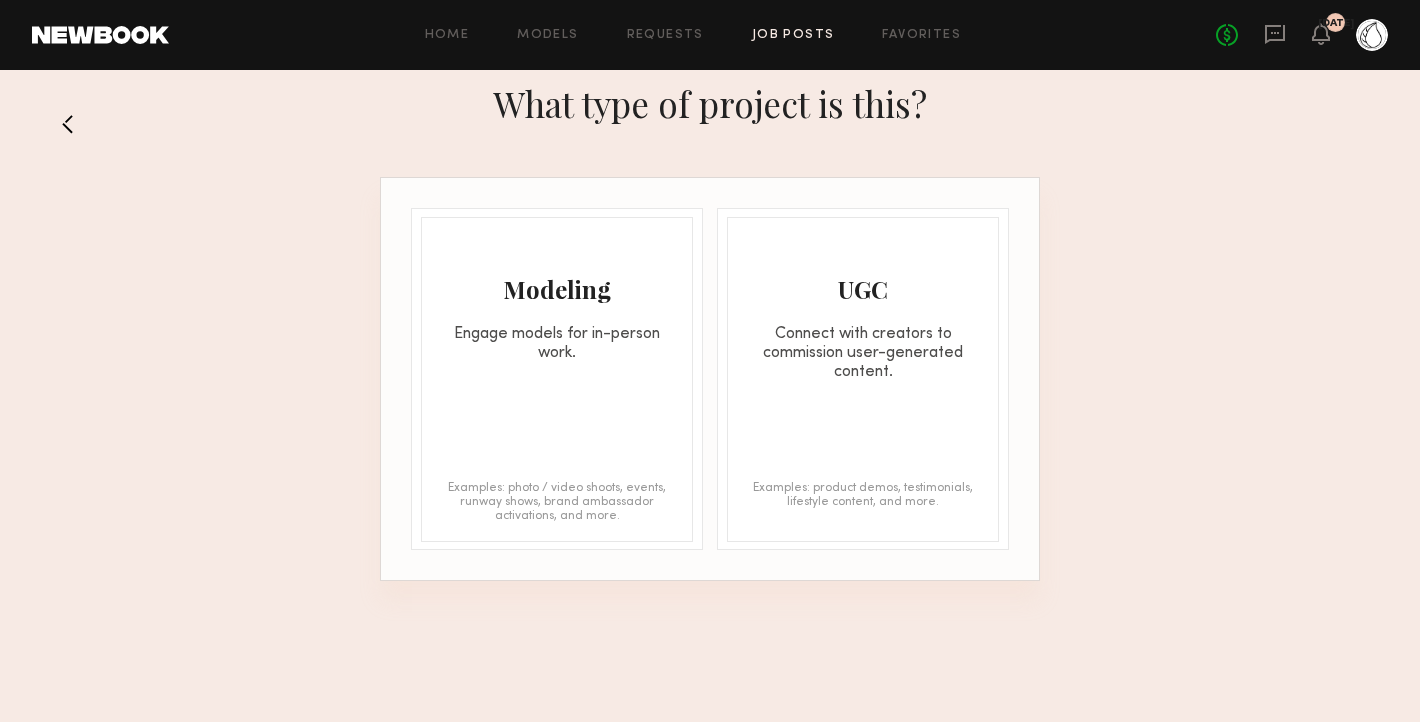click 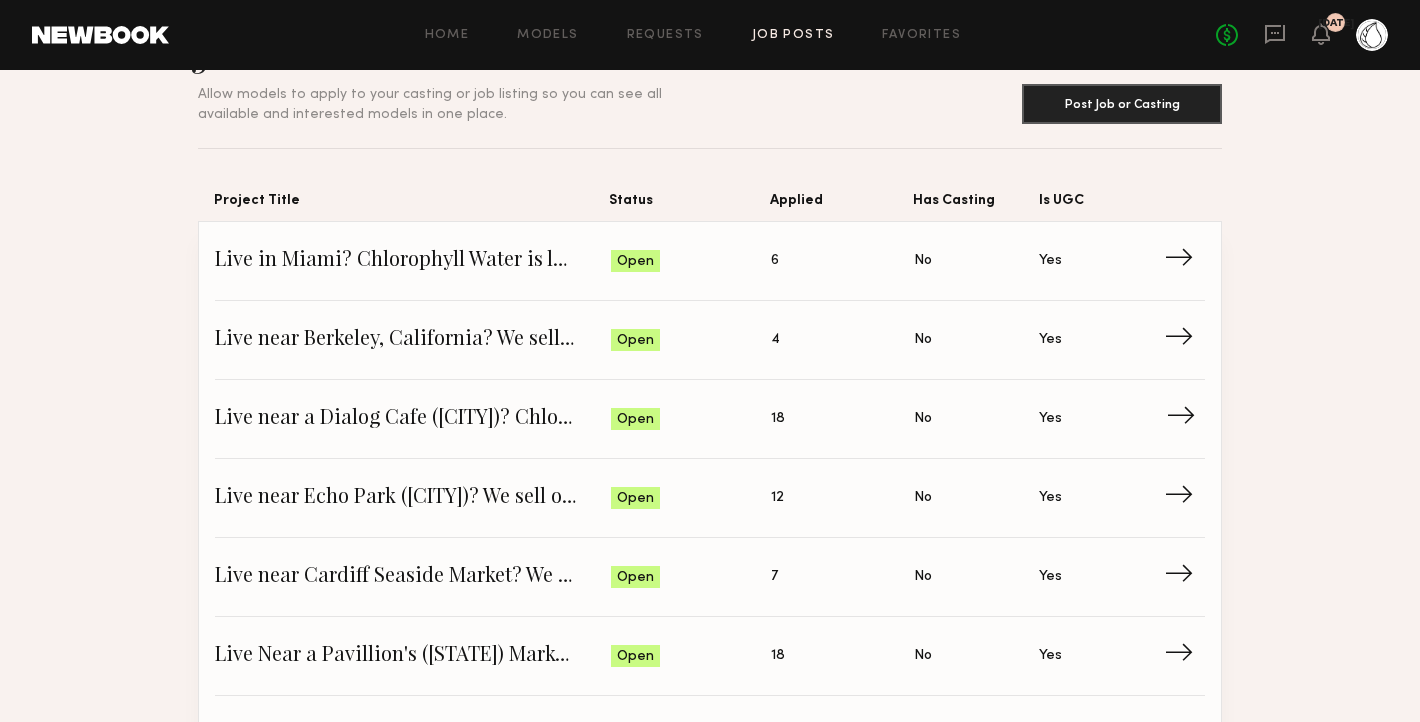 scroll, scrollTop: 268, scrollLeft: 0, axis: vertical 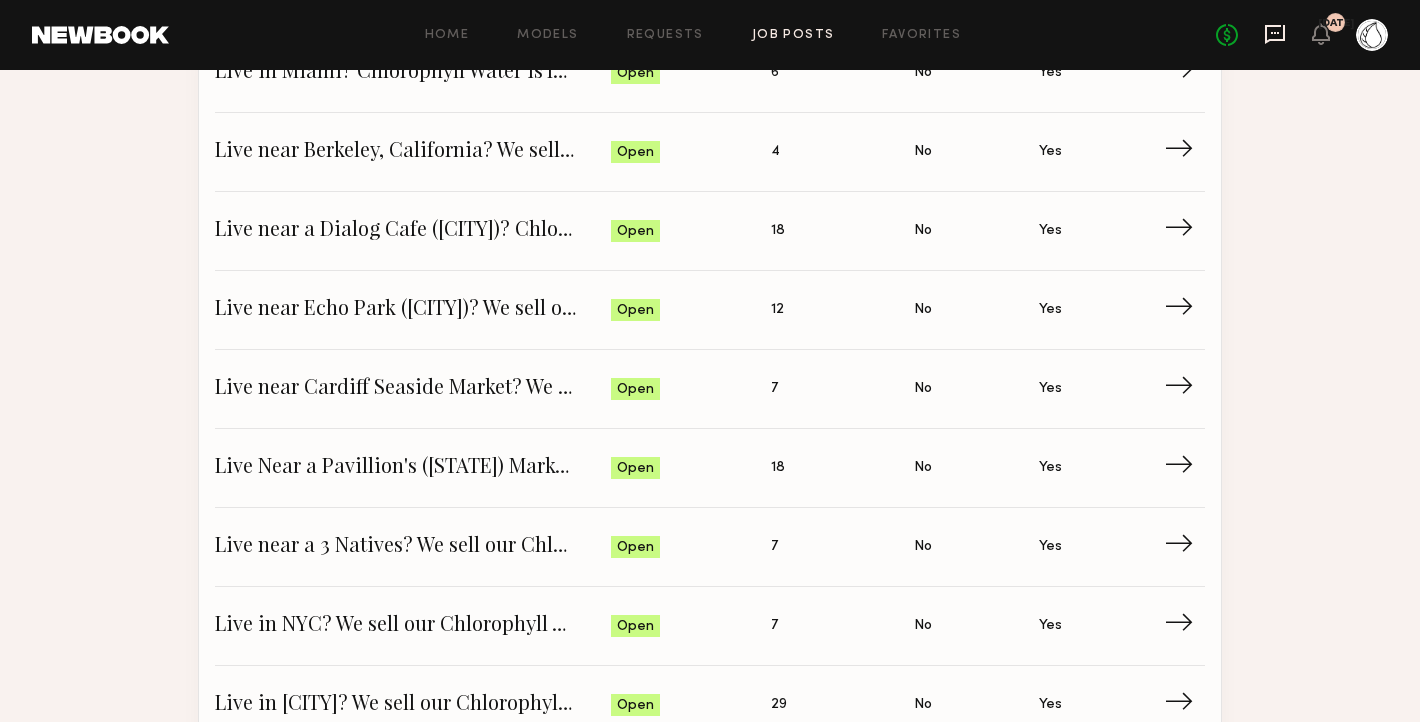 click 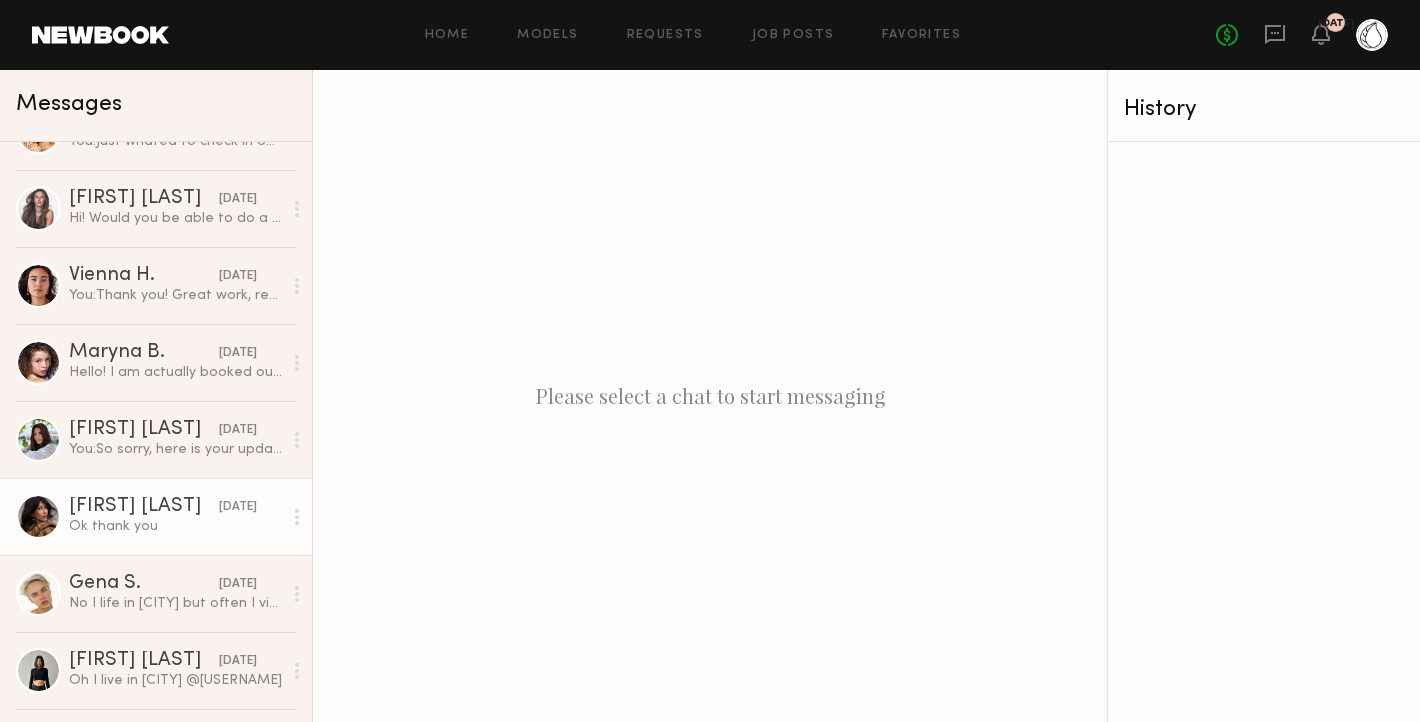 scroll, scrollTop: 0, scrollLeft: 0, axis: both 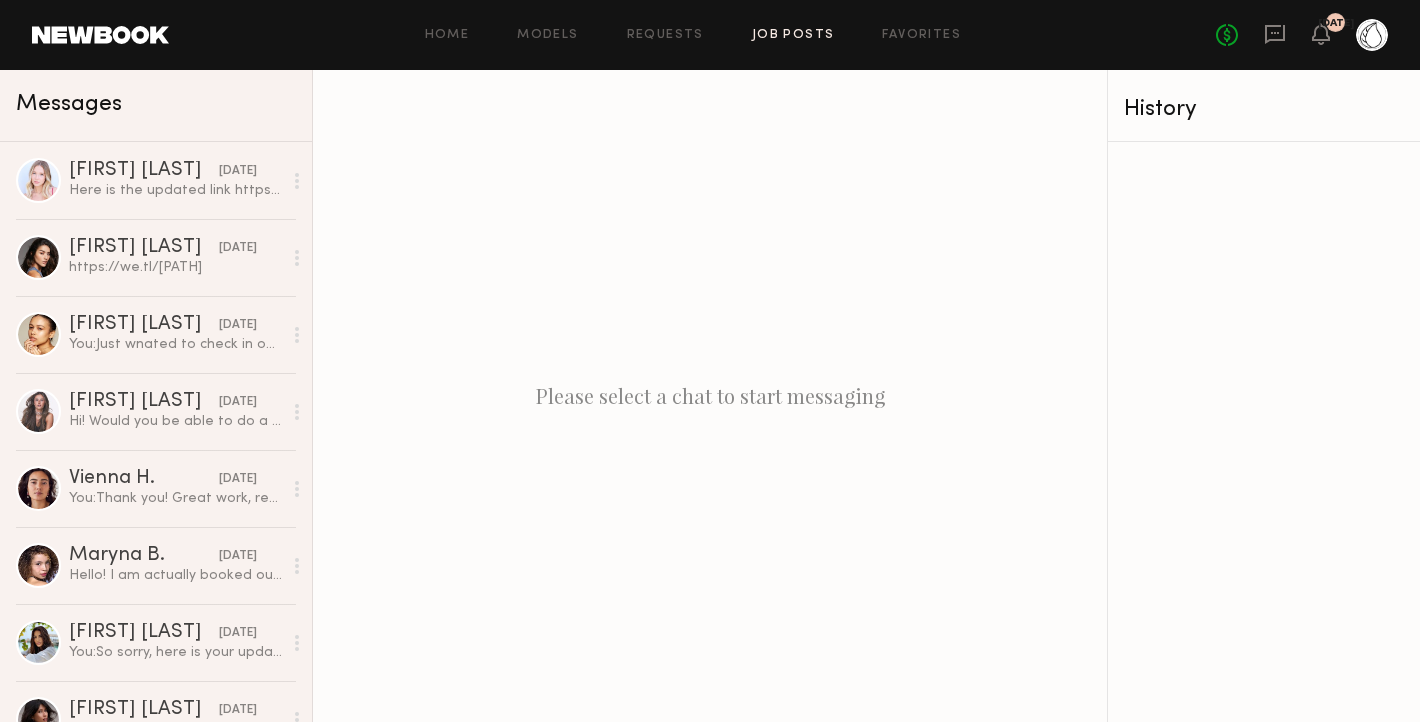 click on "Job Posts" 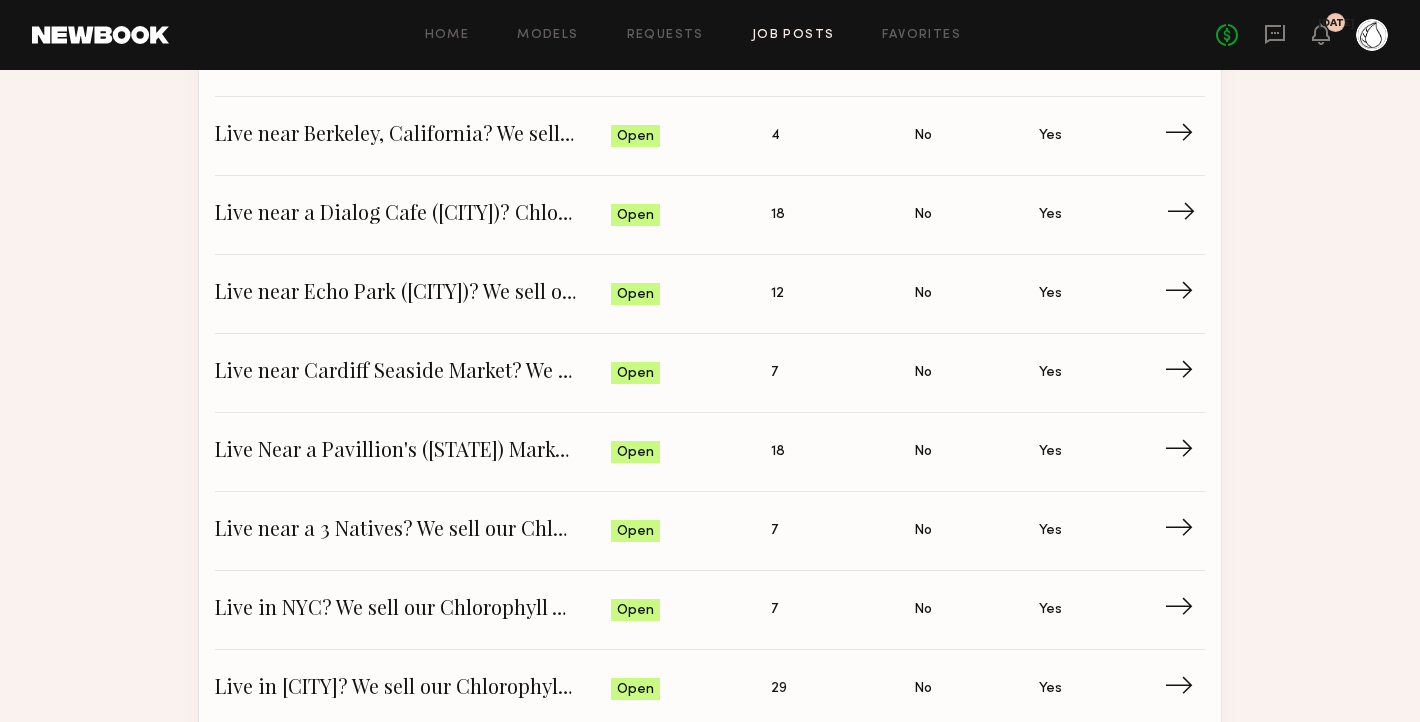 scroll, scrollTop: 361, scrollLeft: 0, axis: vertical 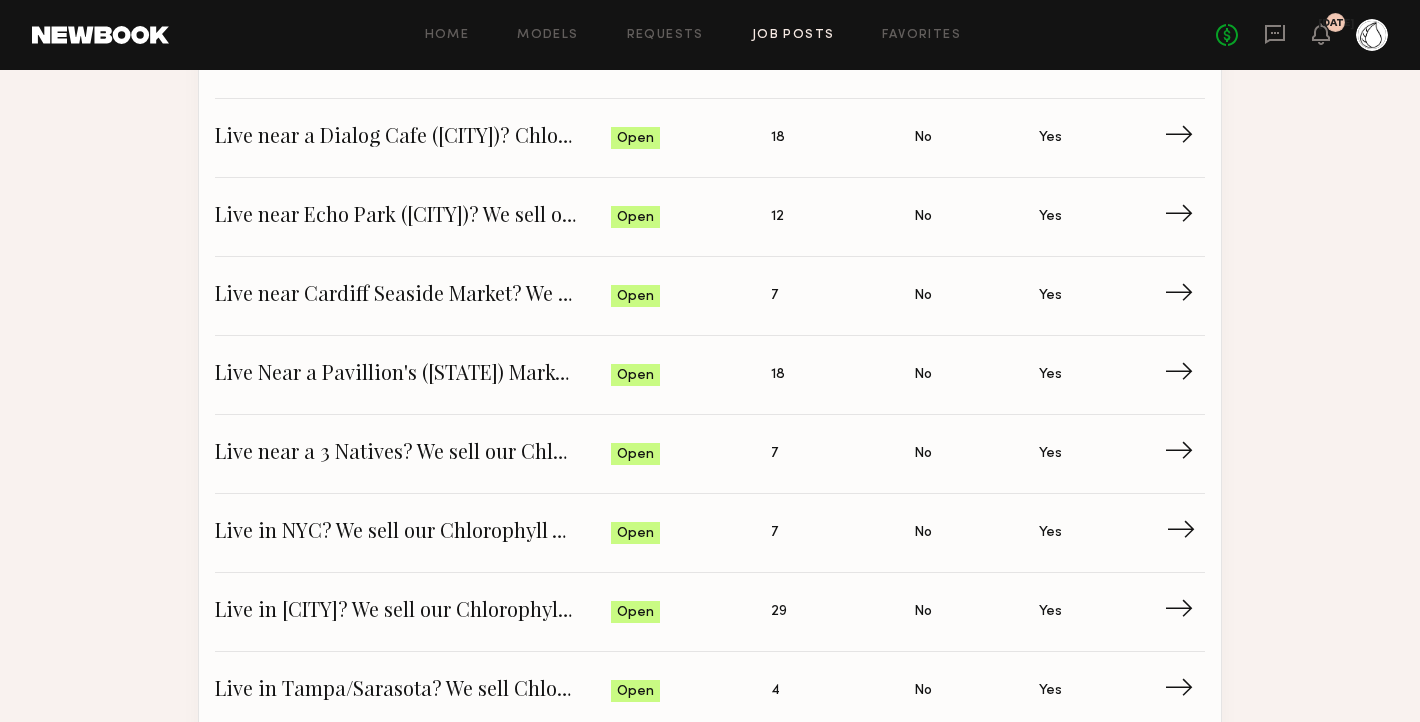 click on "Live in NYC? We sell our Chlorophyll Water at Brooklyn Fare" 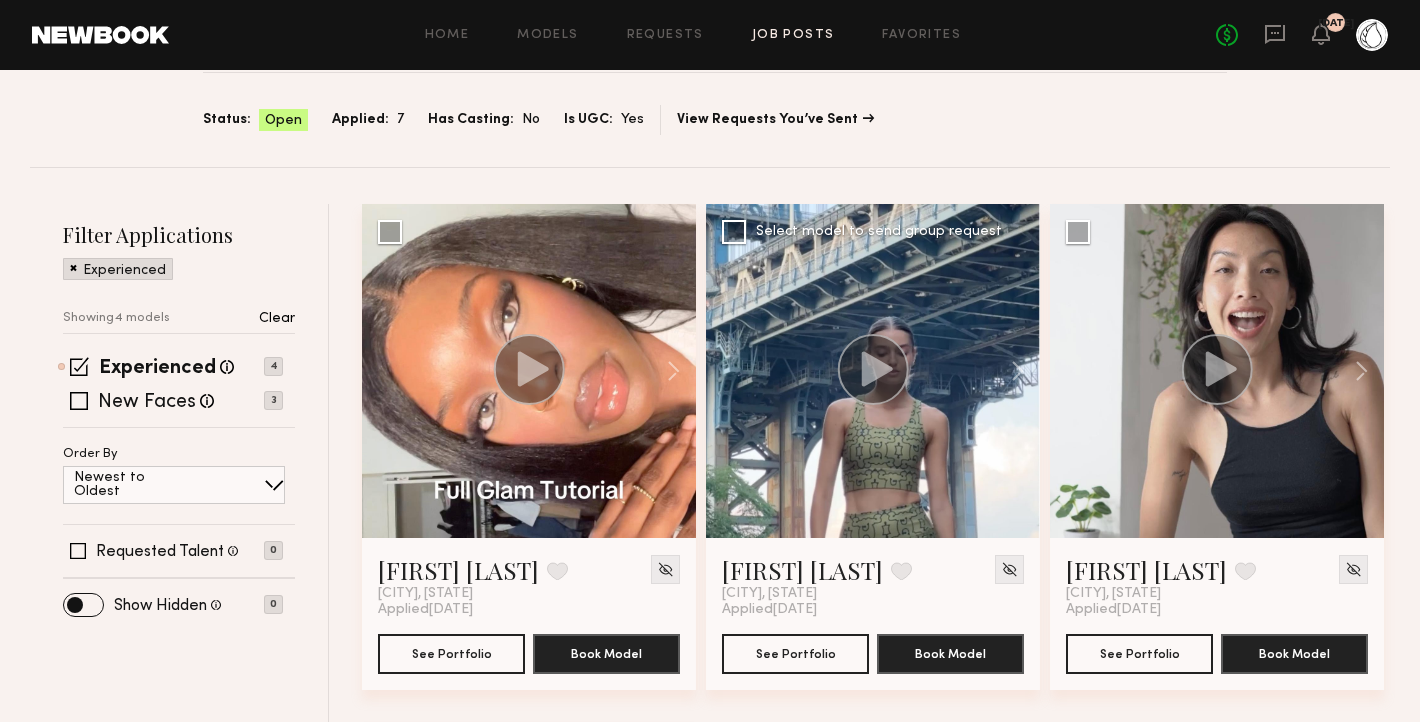 scroll, scrollTop: 0, scrollLeft: 0, axis: both 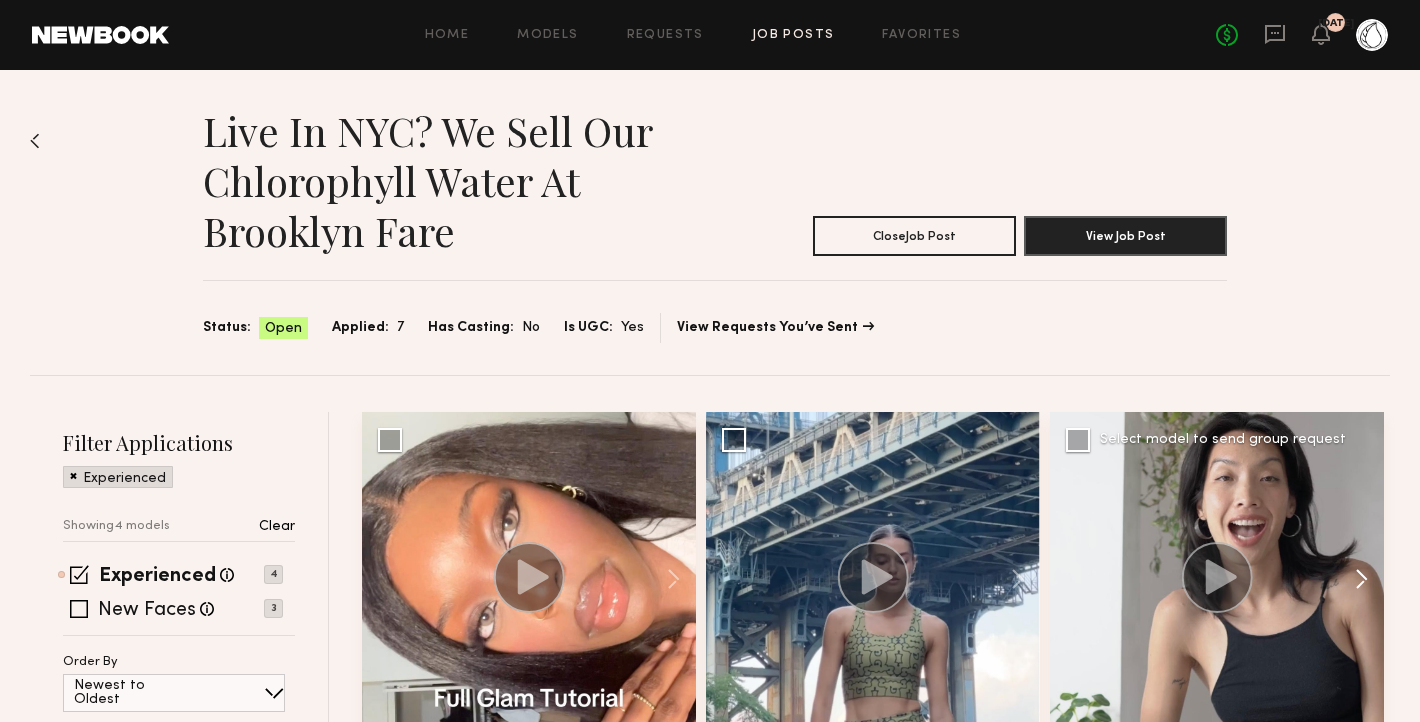 click 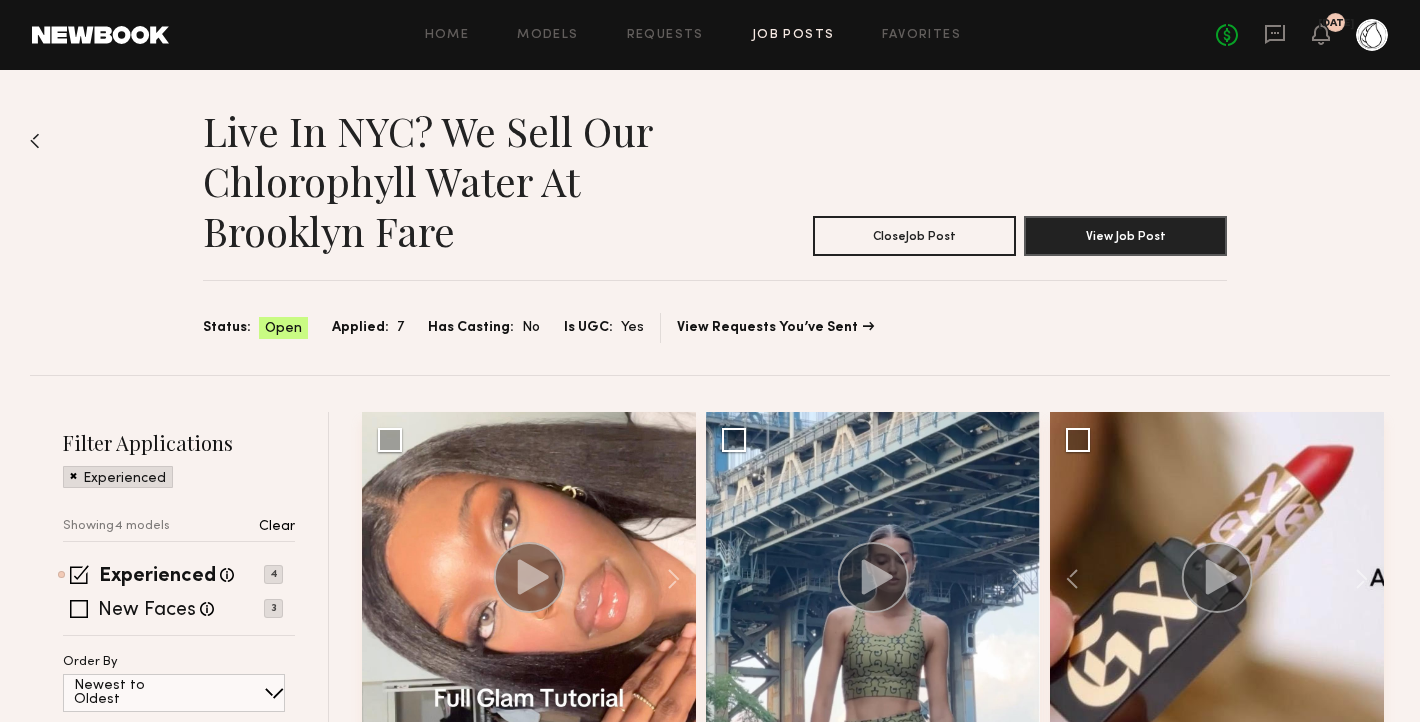 click on "Job Posts" 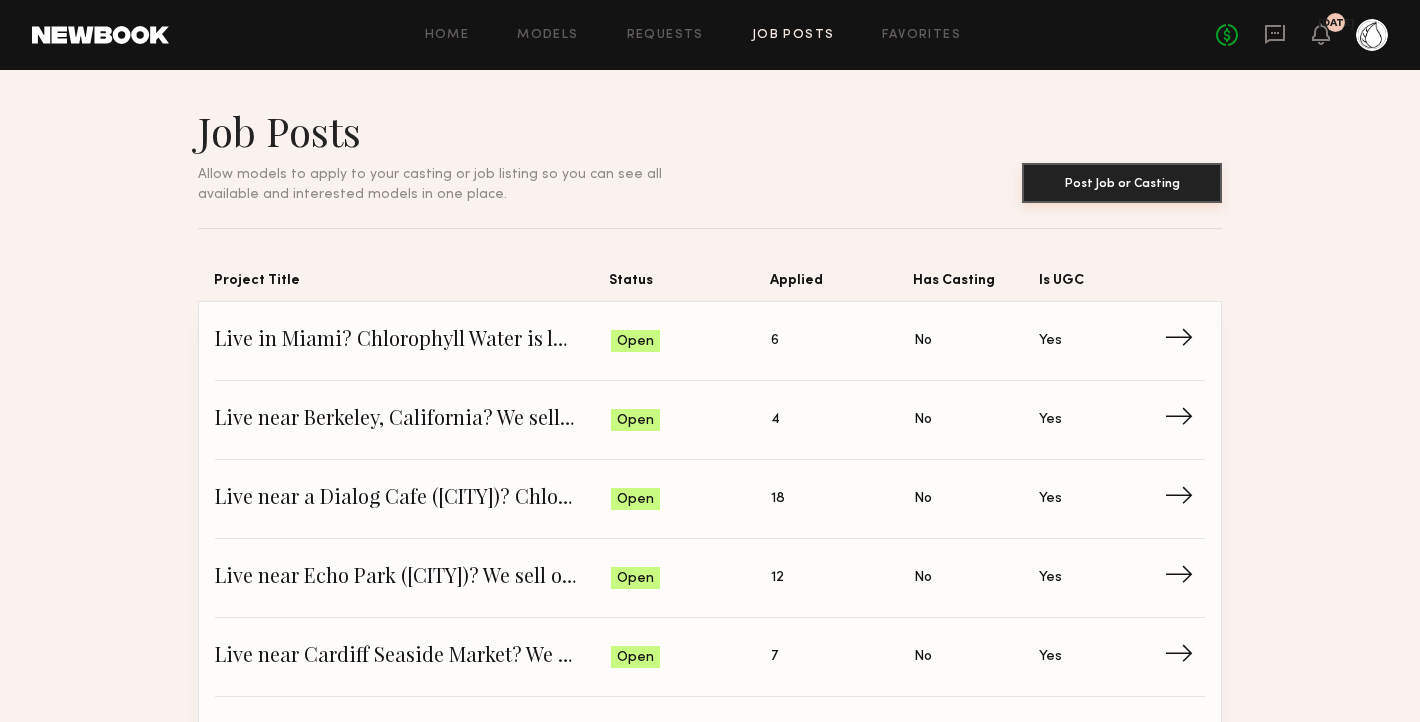 click on "Post Job or Casting" 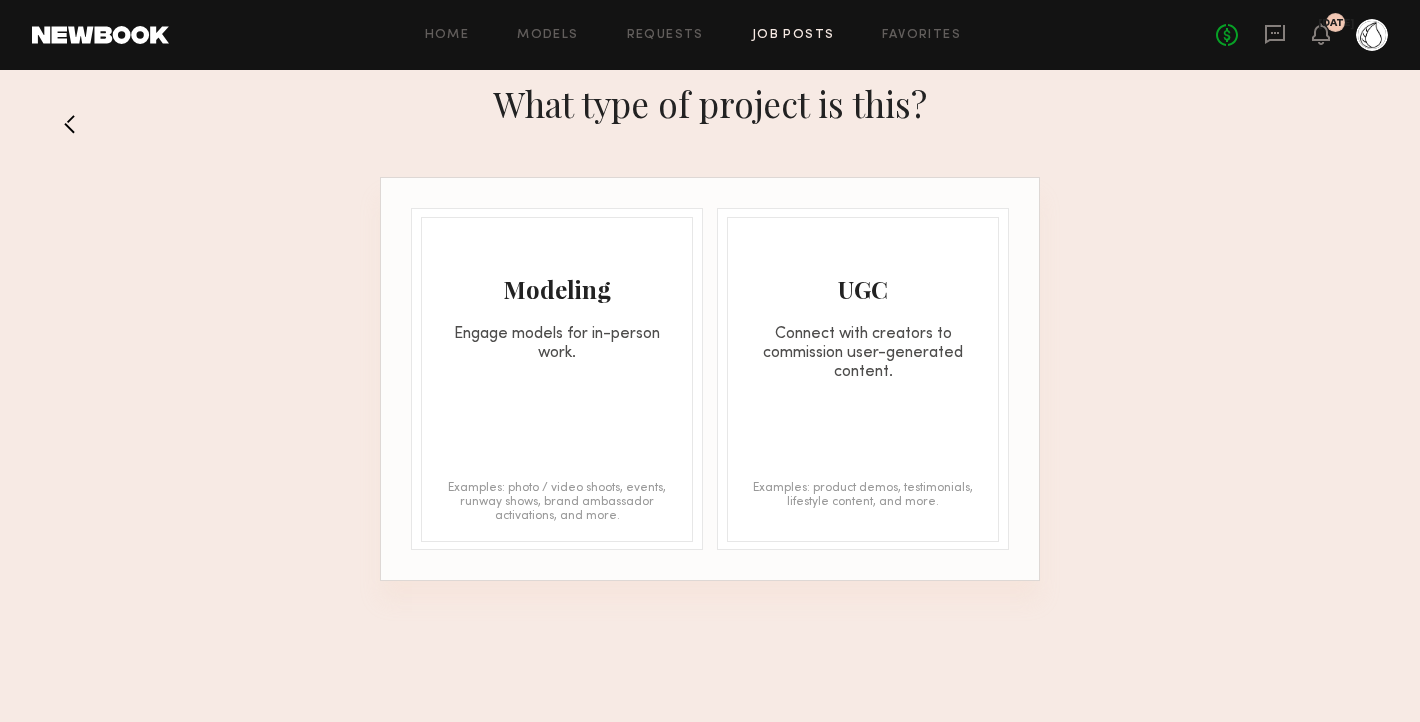 click on "UGC" 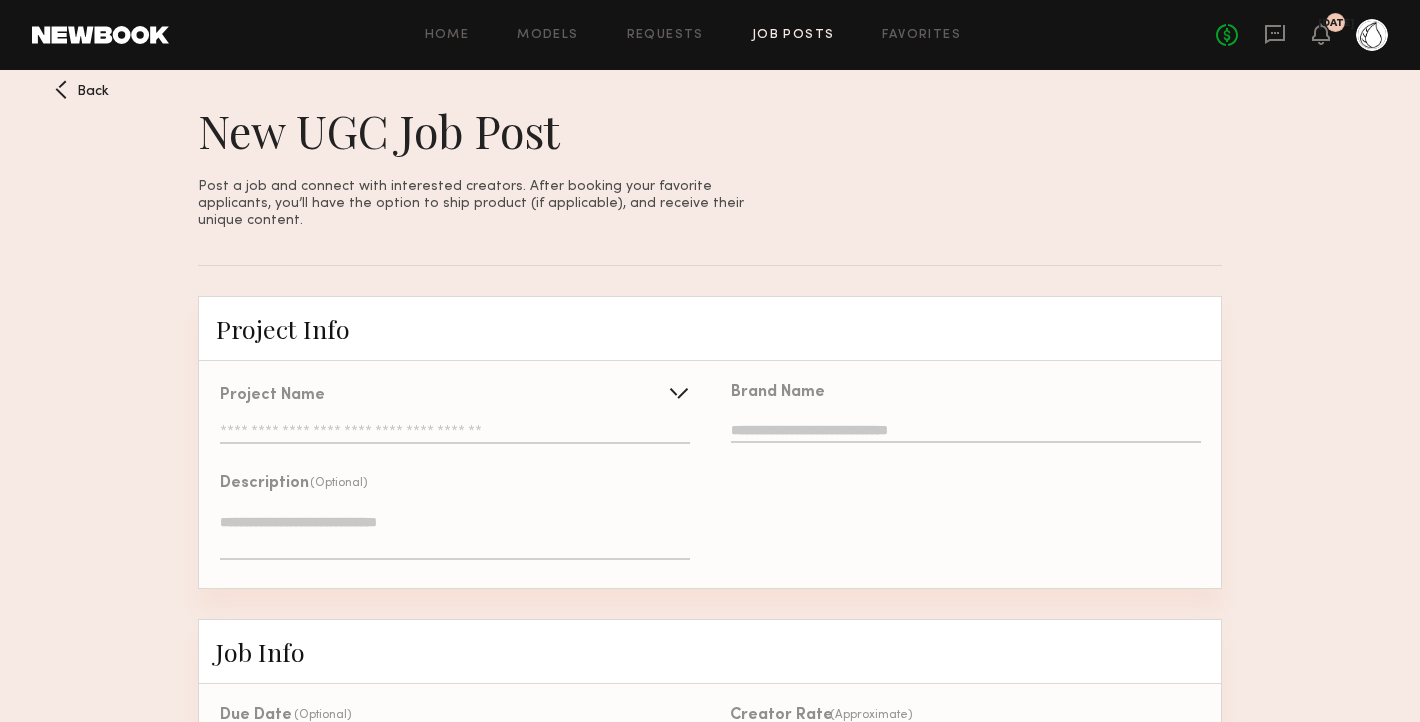 click on "Project Name   Create   Use recent UGC project  3 Videos  Live in Miami? Chlorophyll Water is looking for content!  Live near Berkeley, California?  We sell our Chlorophyll Water at Berkely Bowl  4 UGC Videos  Live near a Dialog Cafe (LA)? Chlorophyll Water Content  Live near Echo Park (LA)? We sell our Chlorophyll Water  Live near Cardiff Seaside Market? We sell our Chlorophyll Water  Live Near a Pavillion's (California) Market? Chlorophyll Water Content  Live near a 3 Natives? We sell our Chlorophyll Water (Content)" 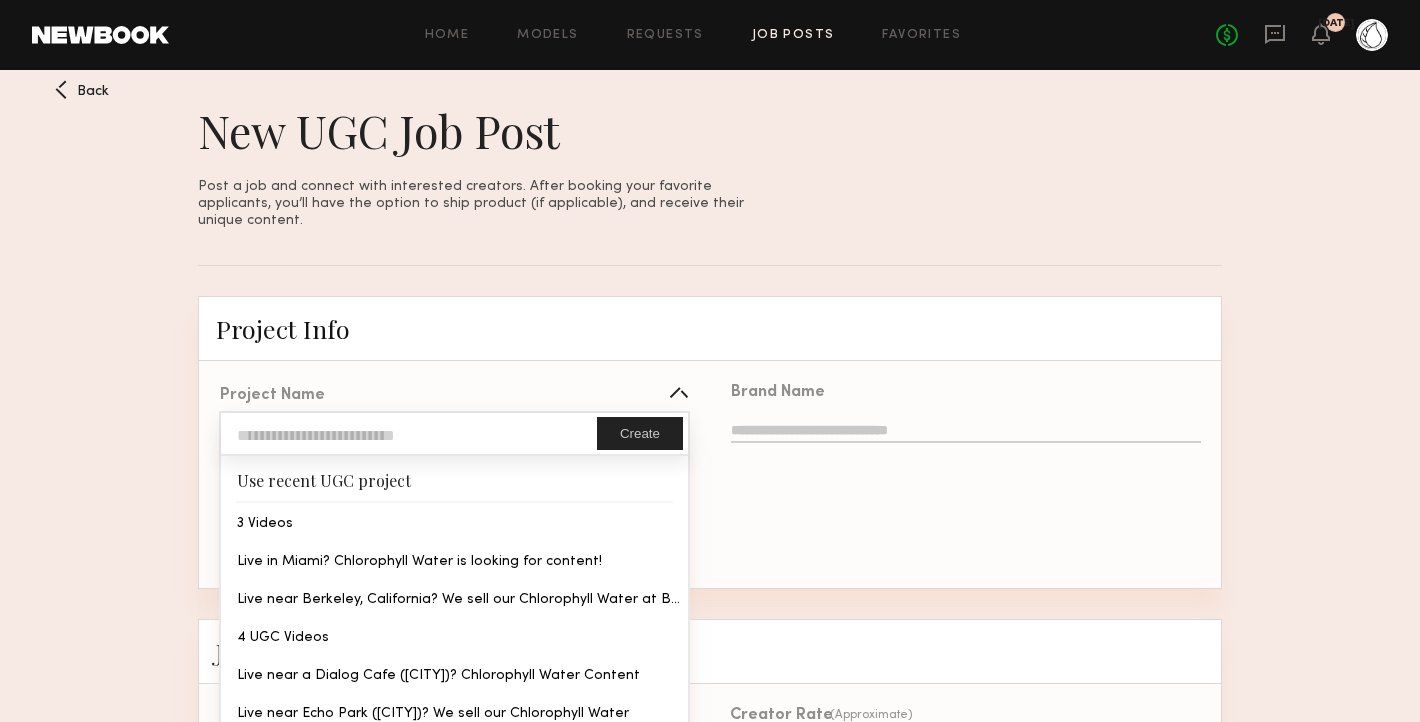click 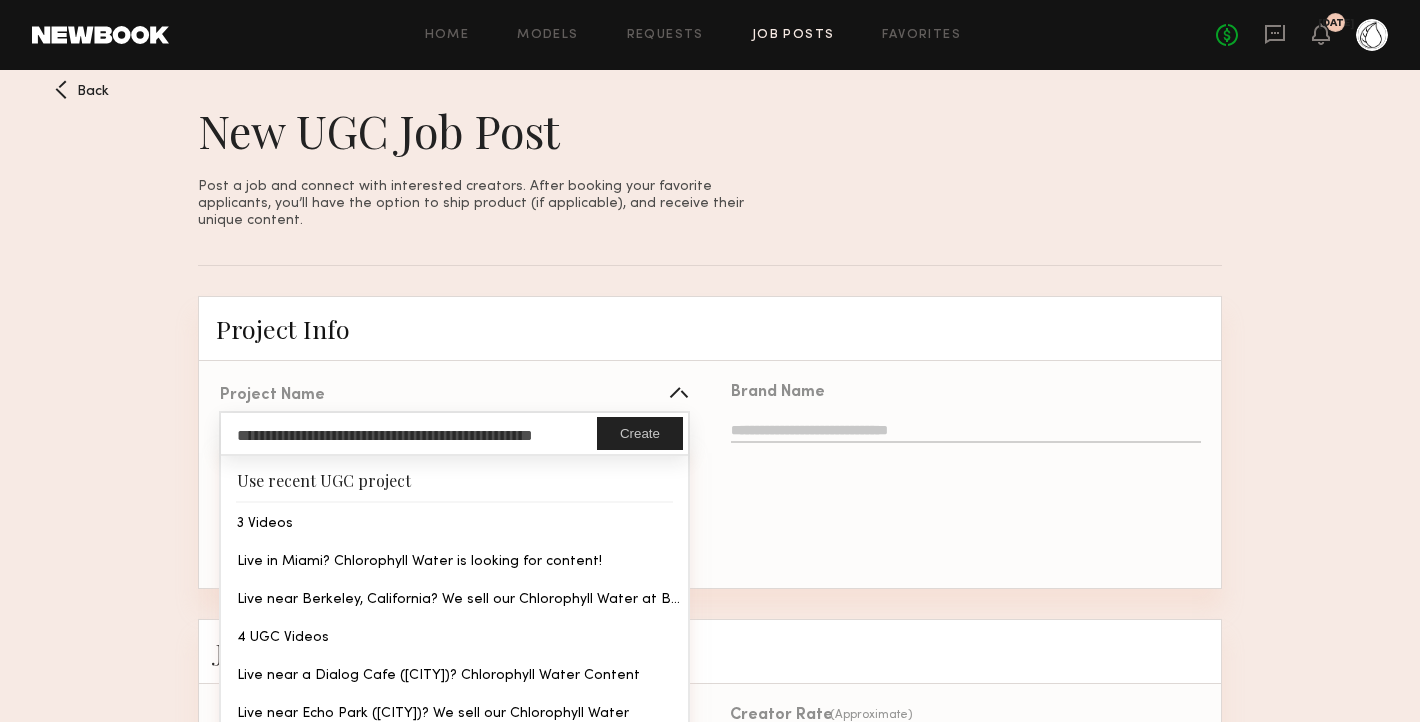 type on "**********" 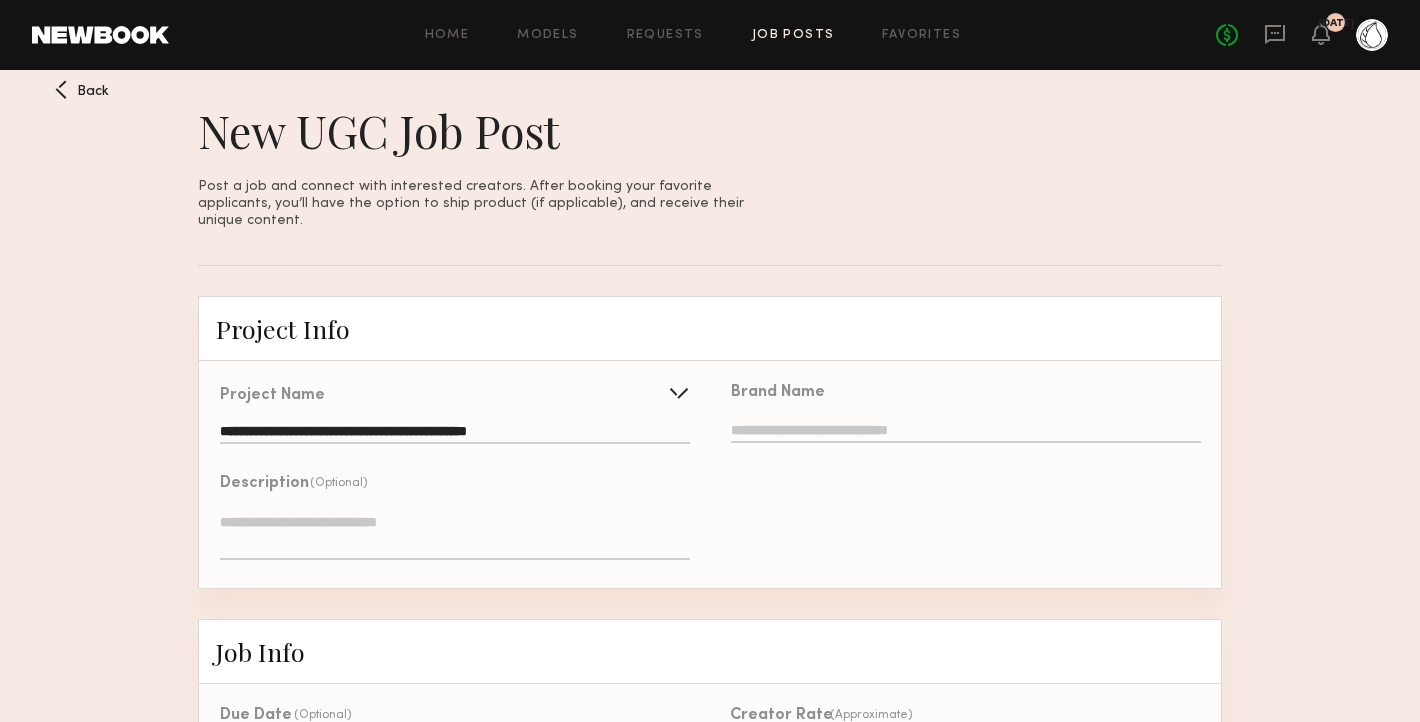 click 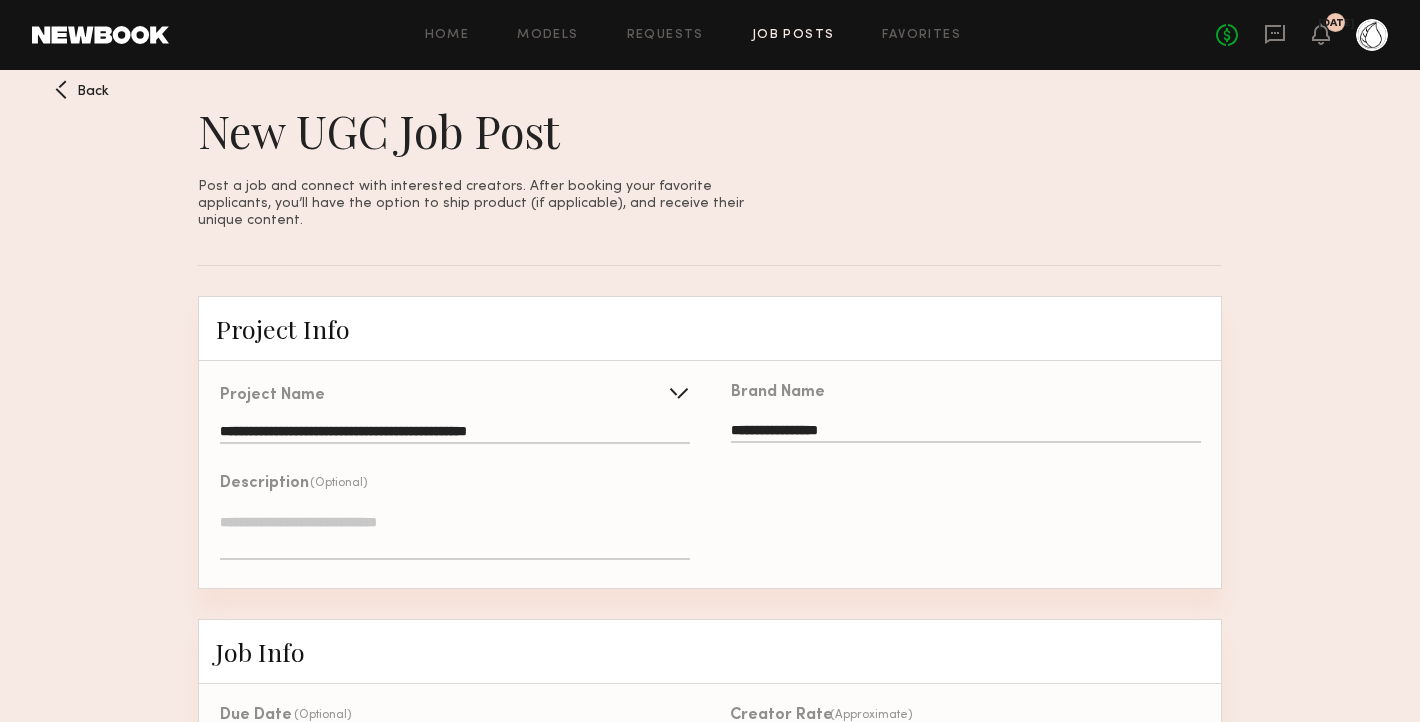 type on "**********" 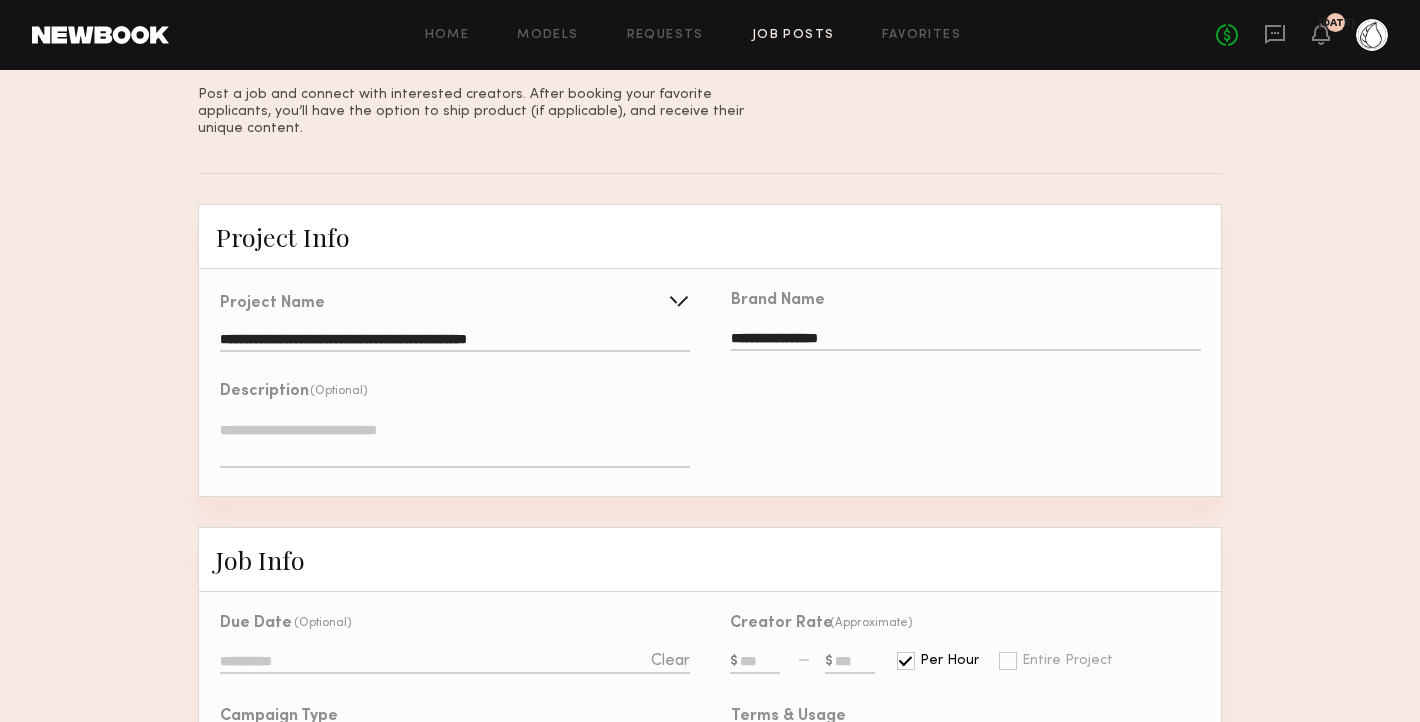 scroll, scrollTop: 0, scrollLeft: 0, axis: both 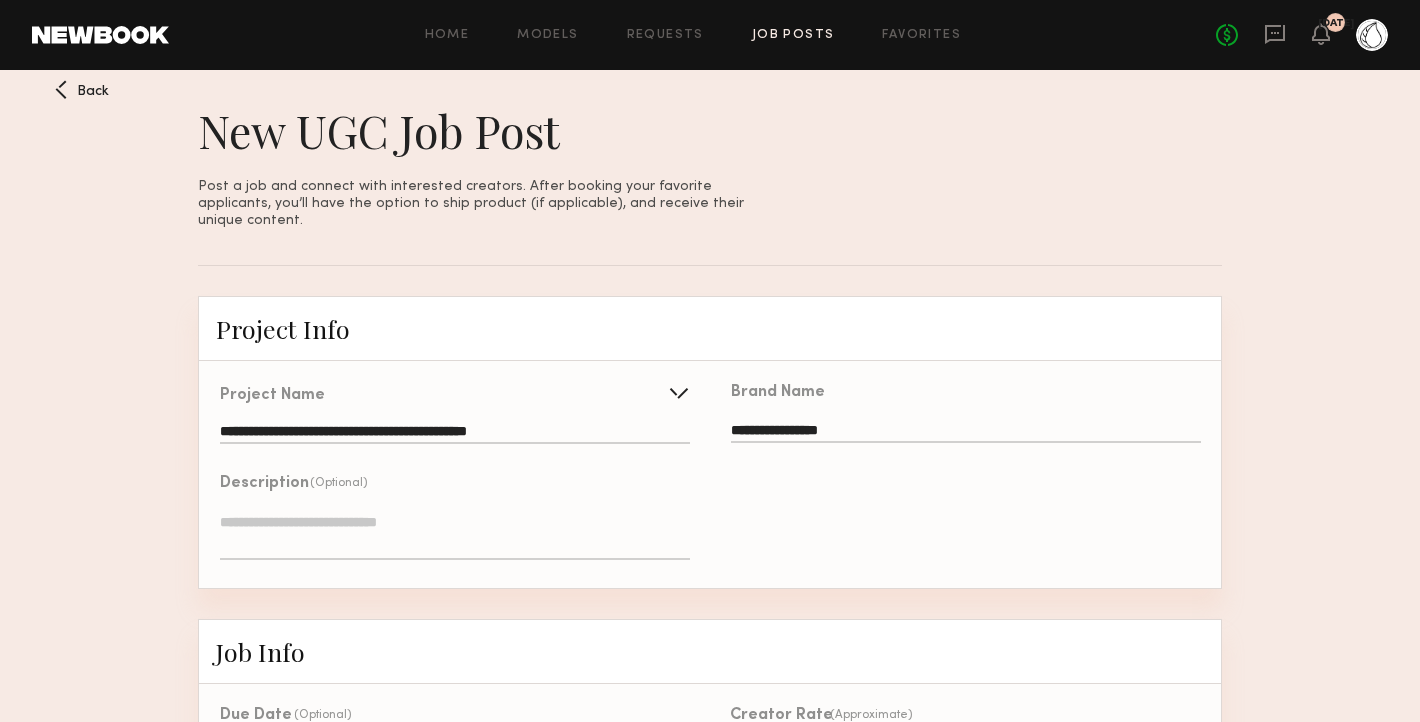 click 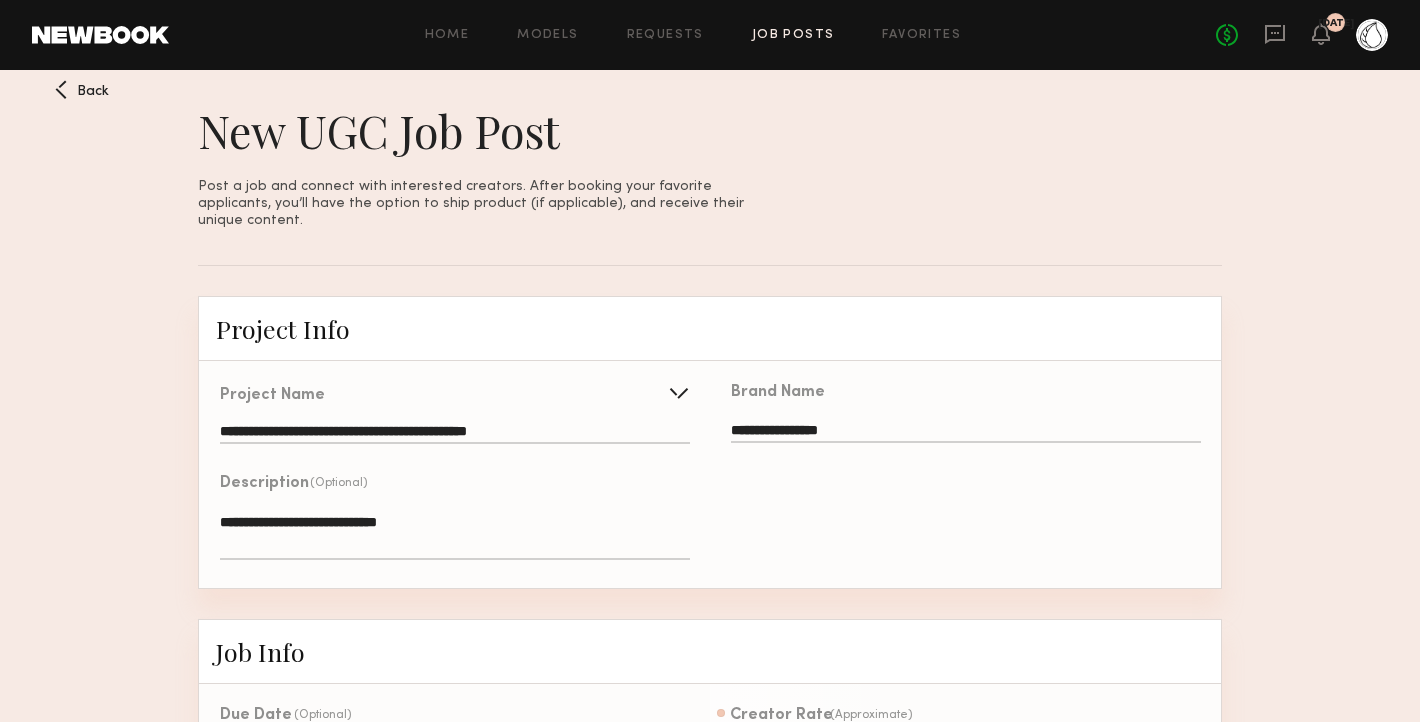 click on "**********" 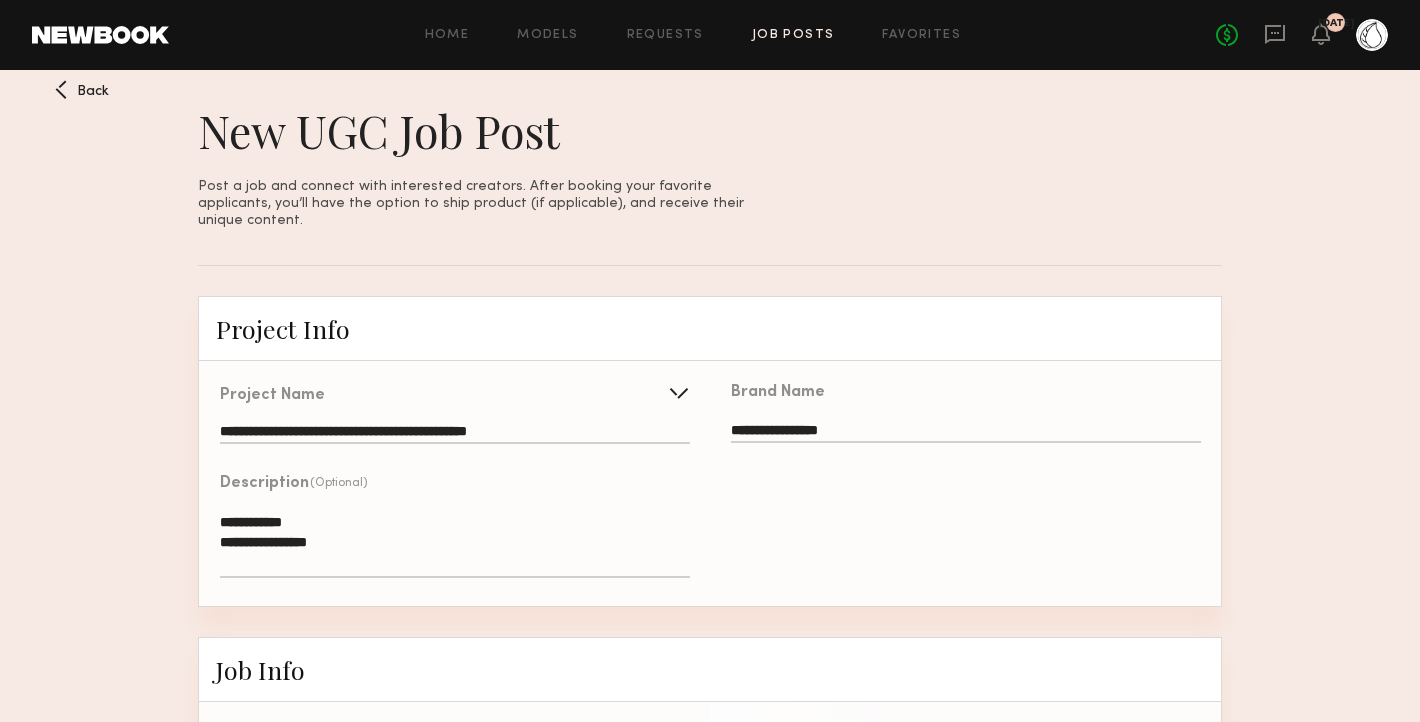 click on "**********" 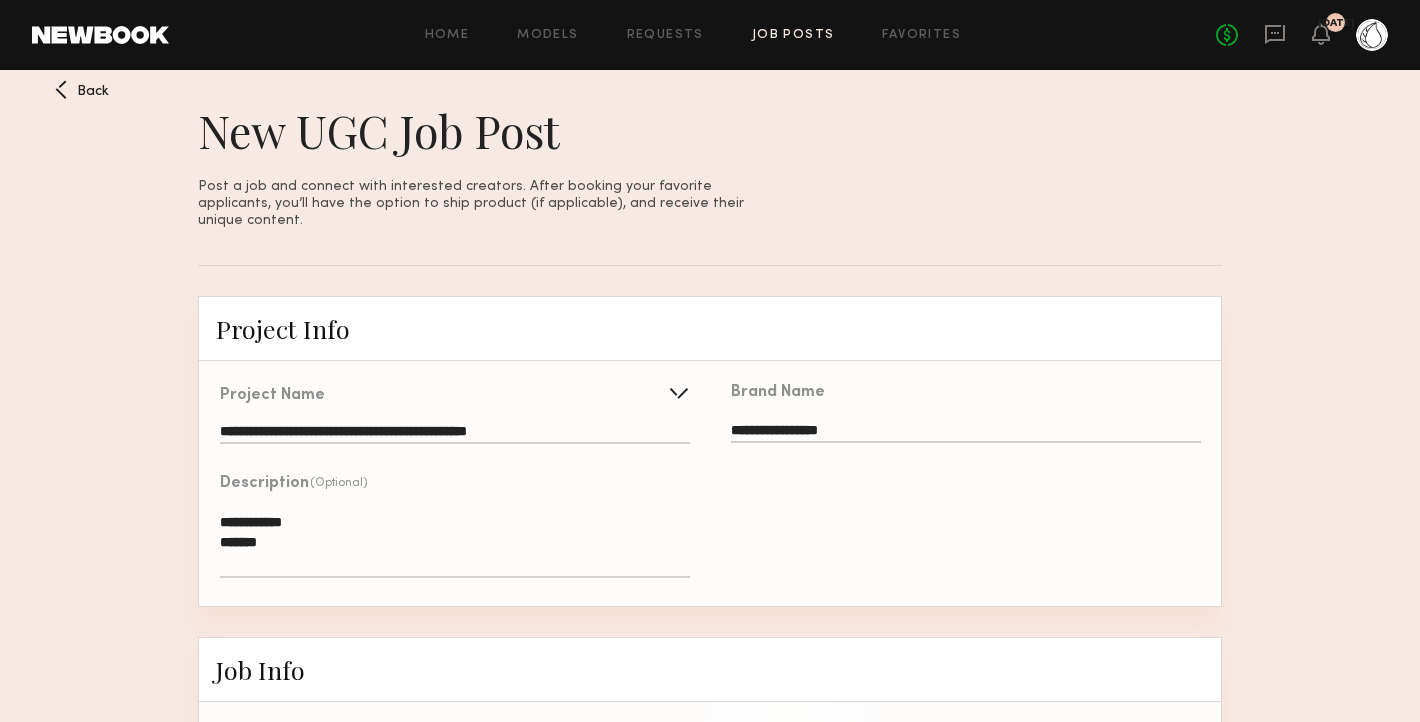 click on "**********" 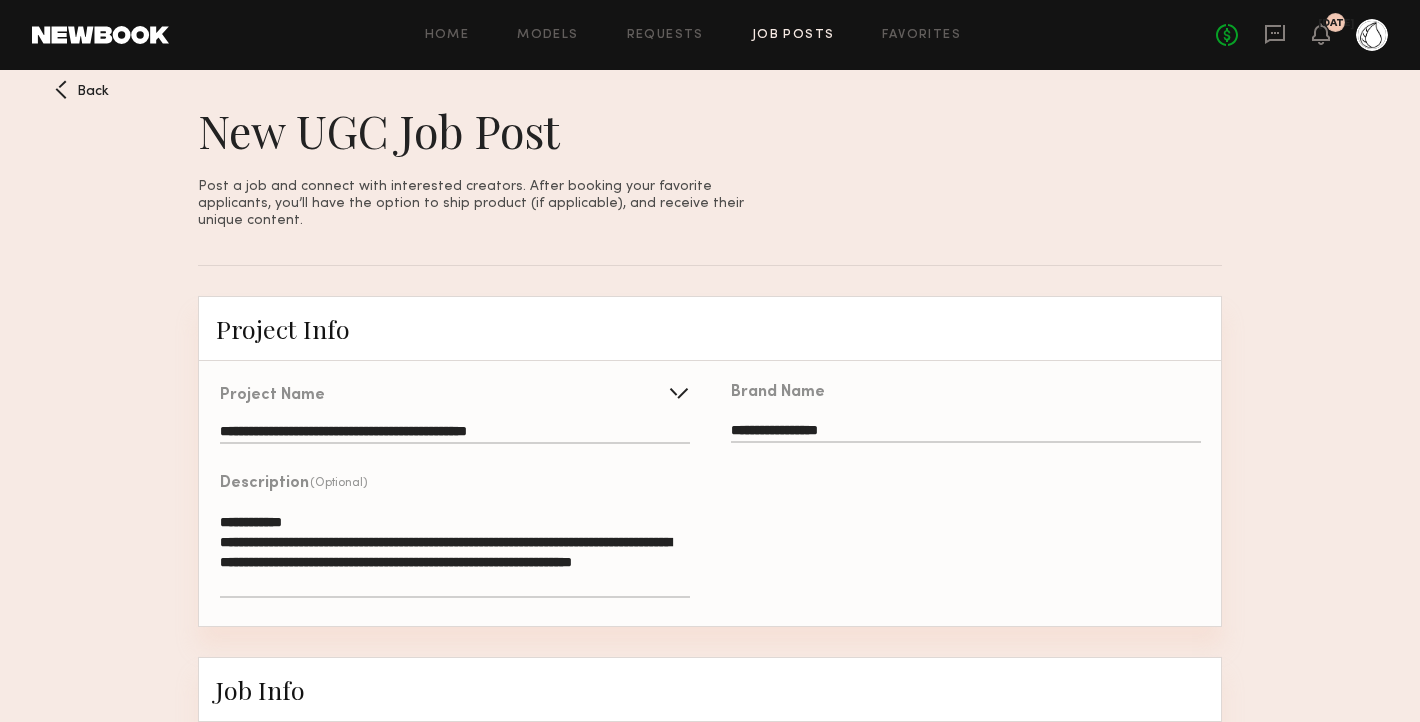 click on "**********" 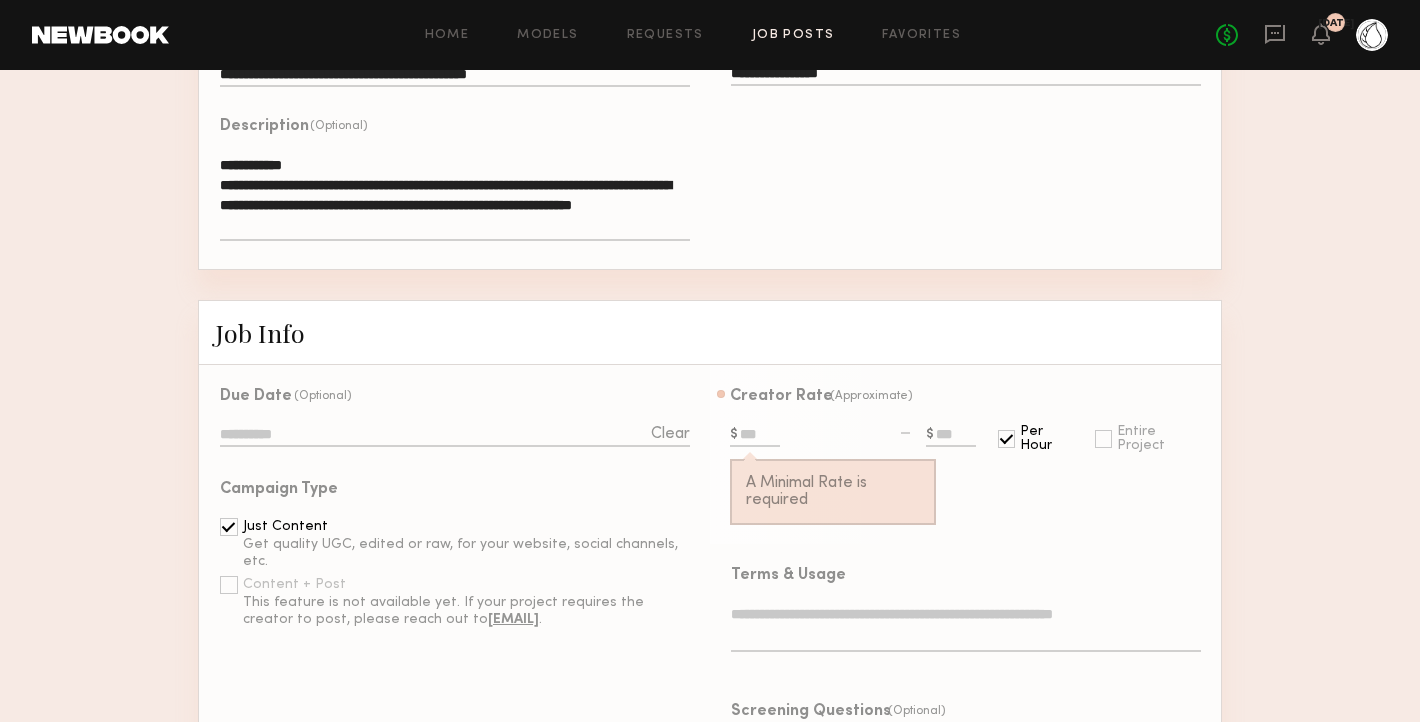 scroll, scrollTop: 368, scrollLeft: 0, axis: vertical 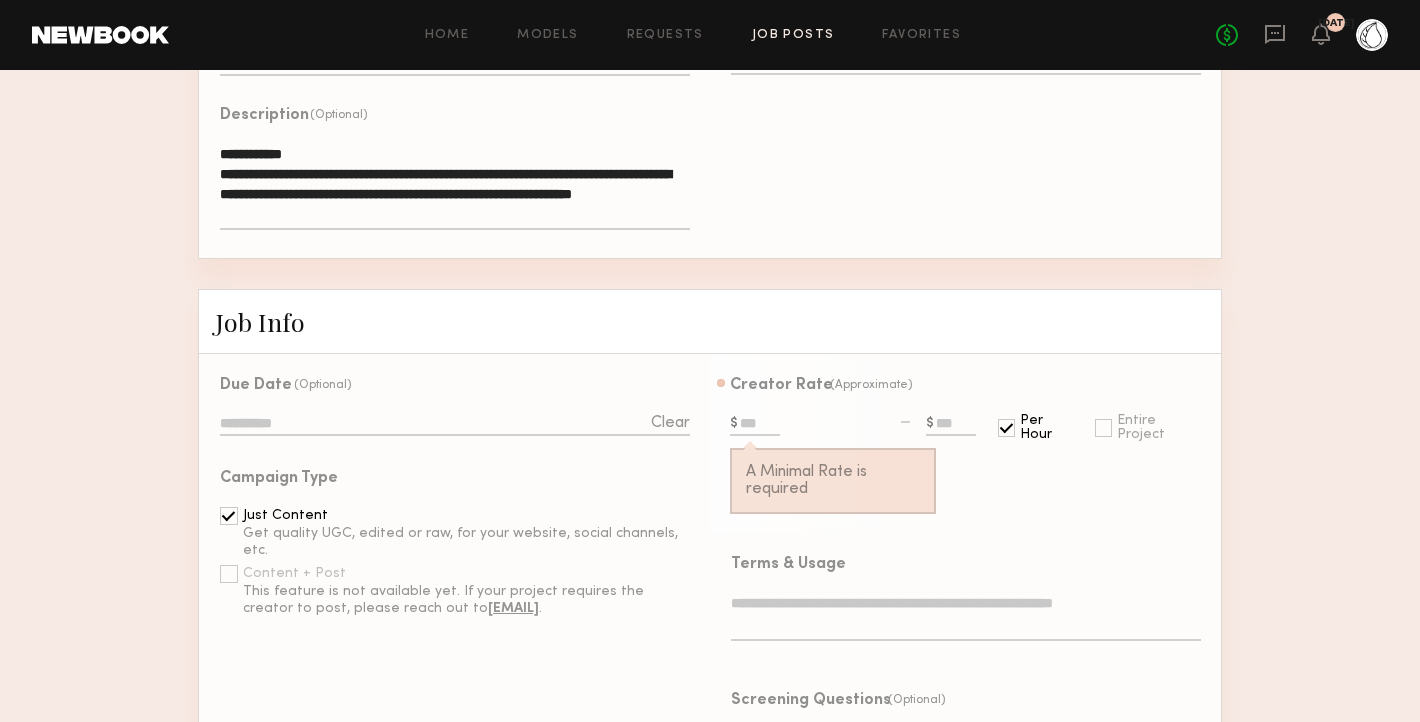 type on "**********" 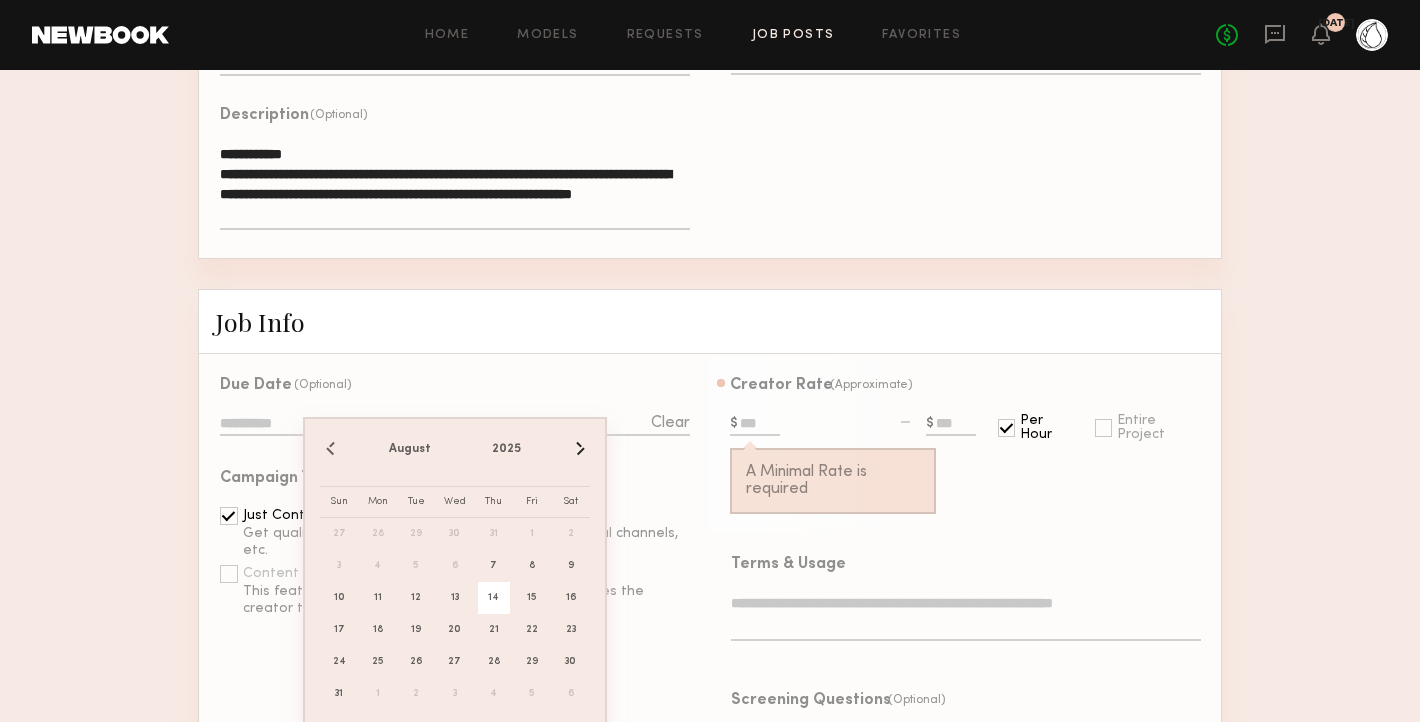 click on "14" 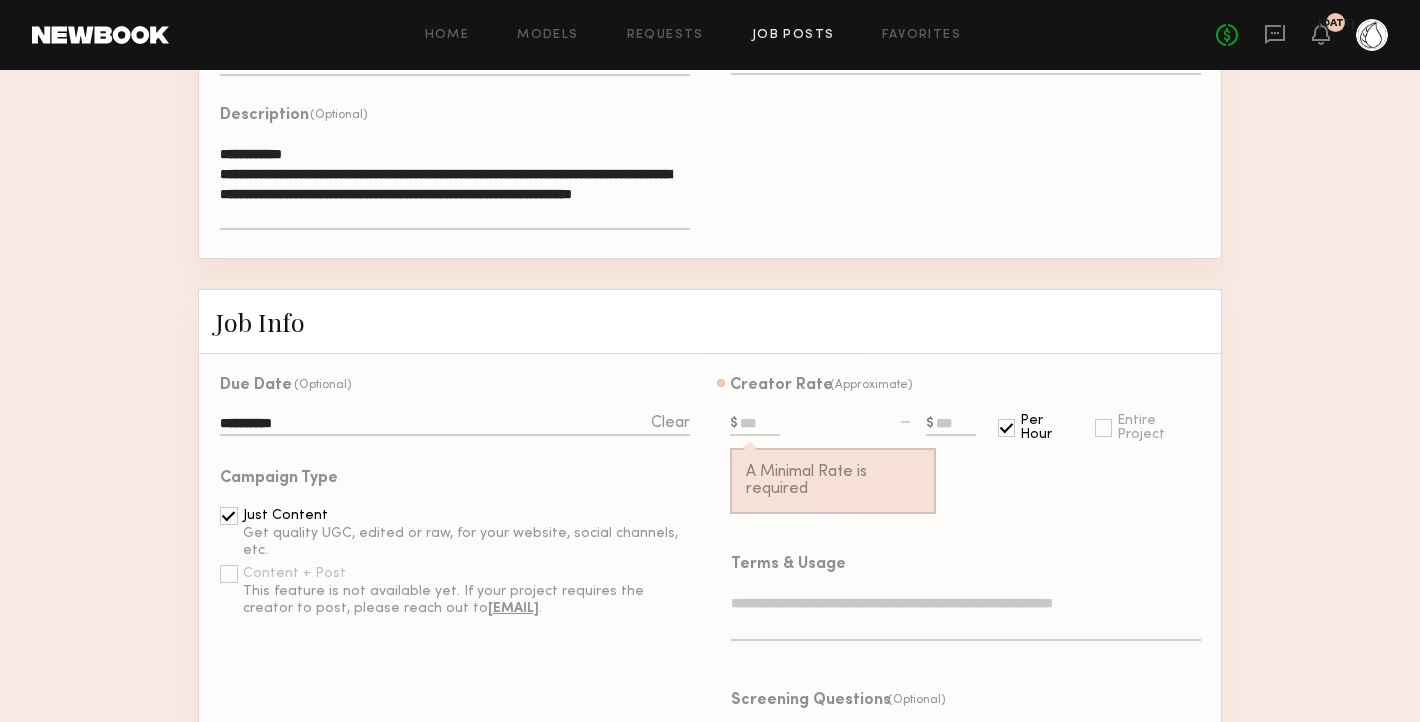 click 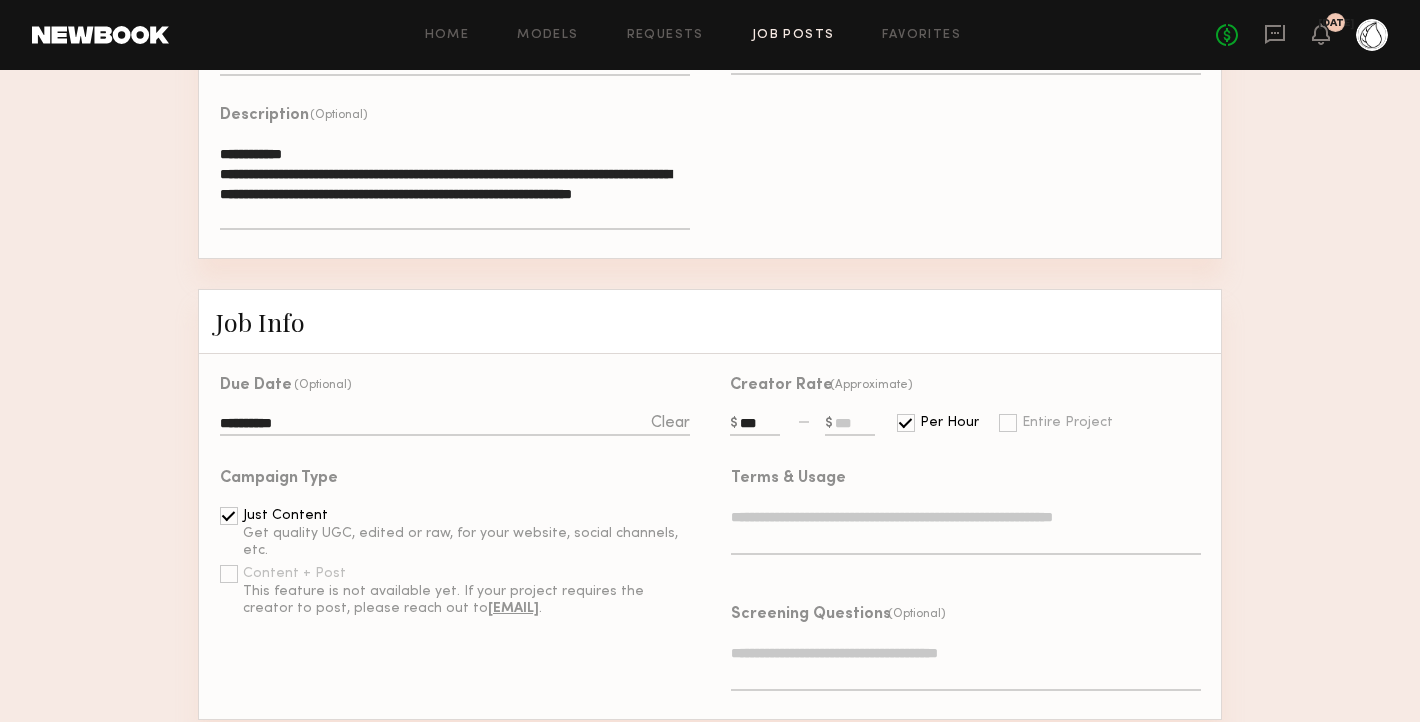 type on "***" 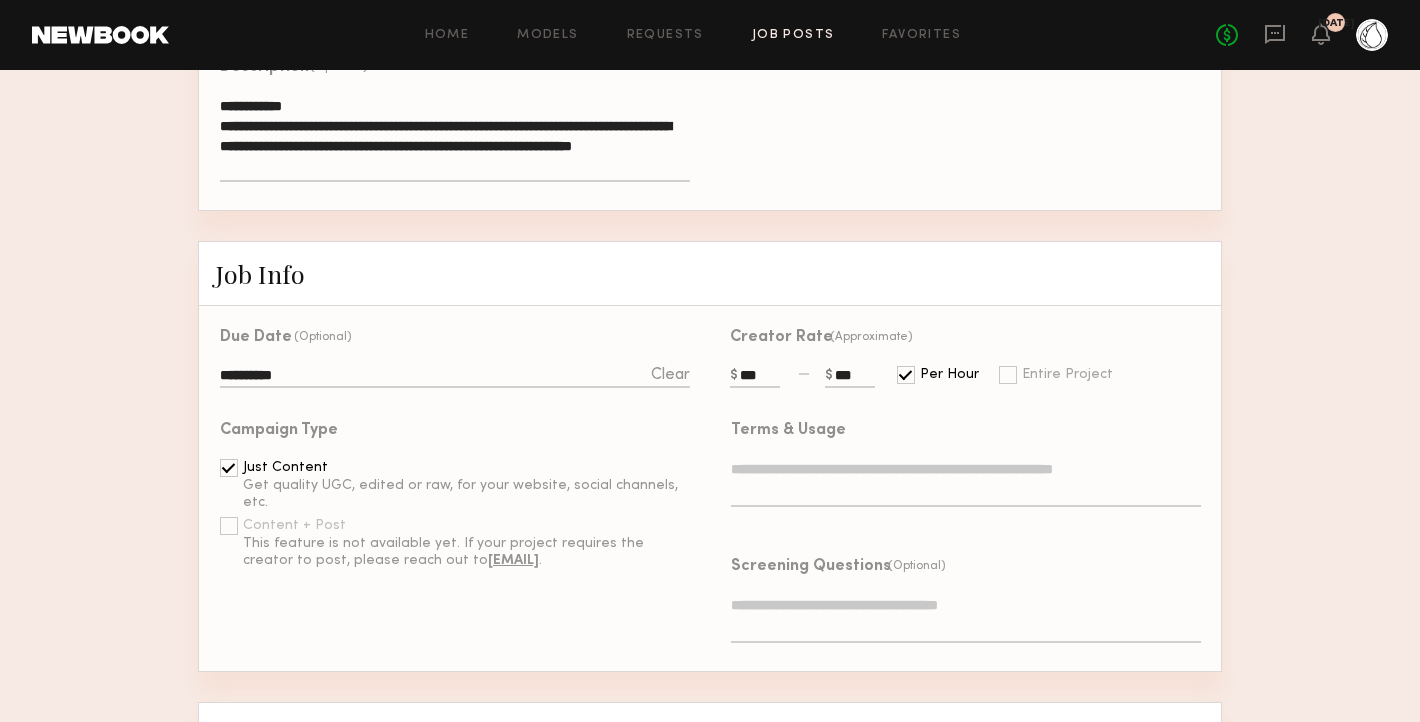 scroll, scrollTop: 489, scrollLeft: 0, axis: vertical 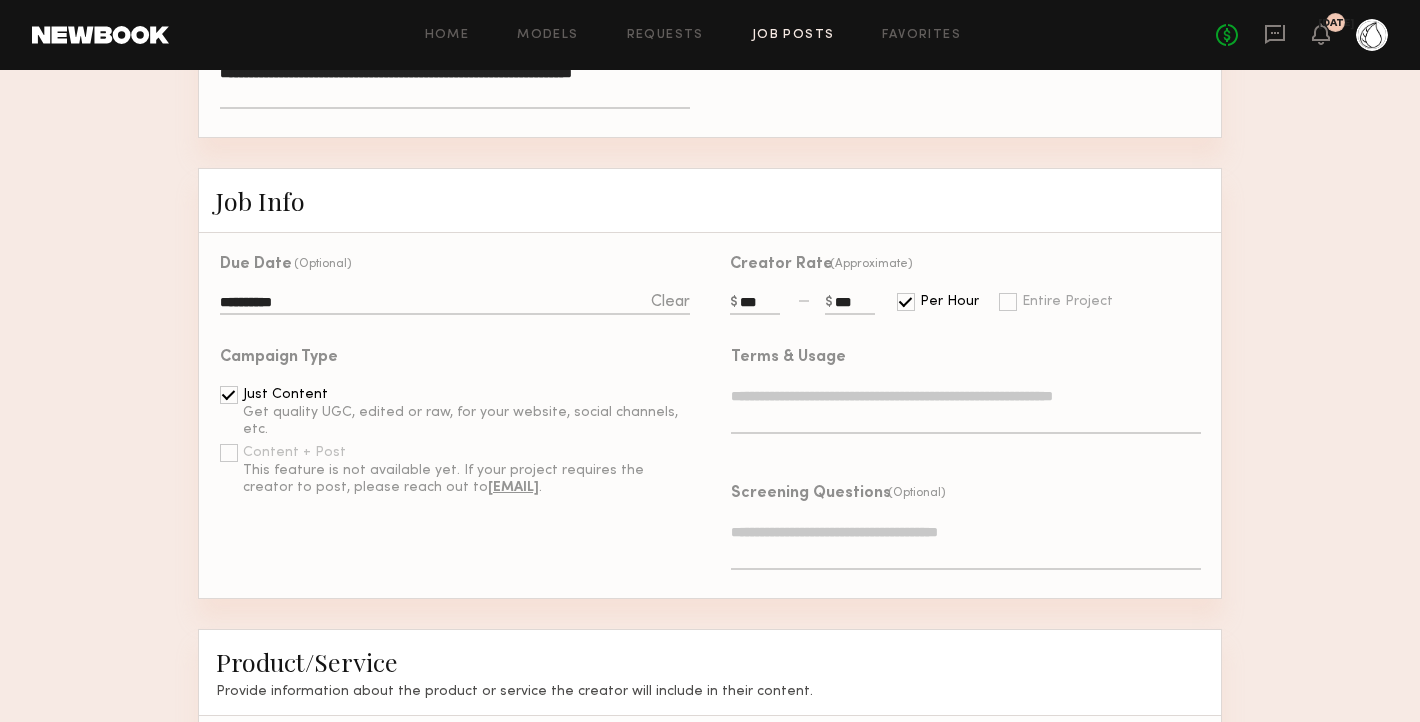 type on "***" 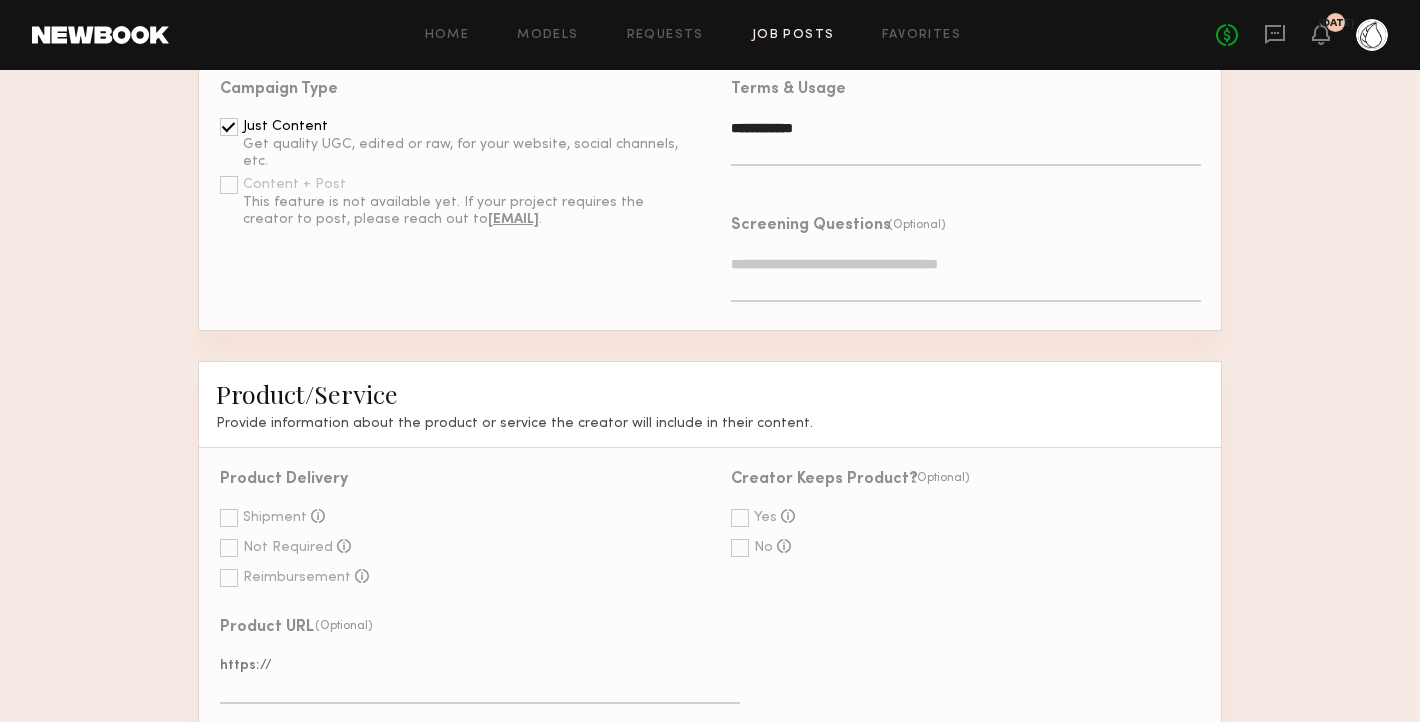 scroll, scrollTop: 795, scrollLeft: 0, axis: vertical 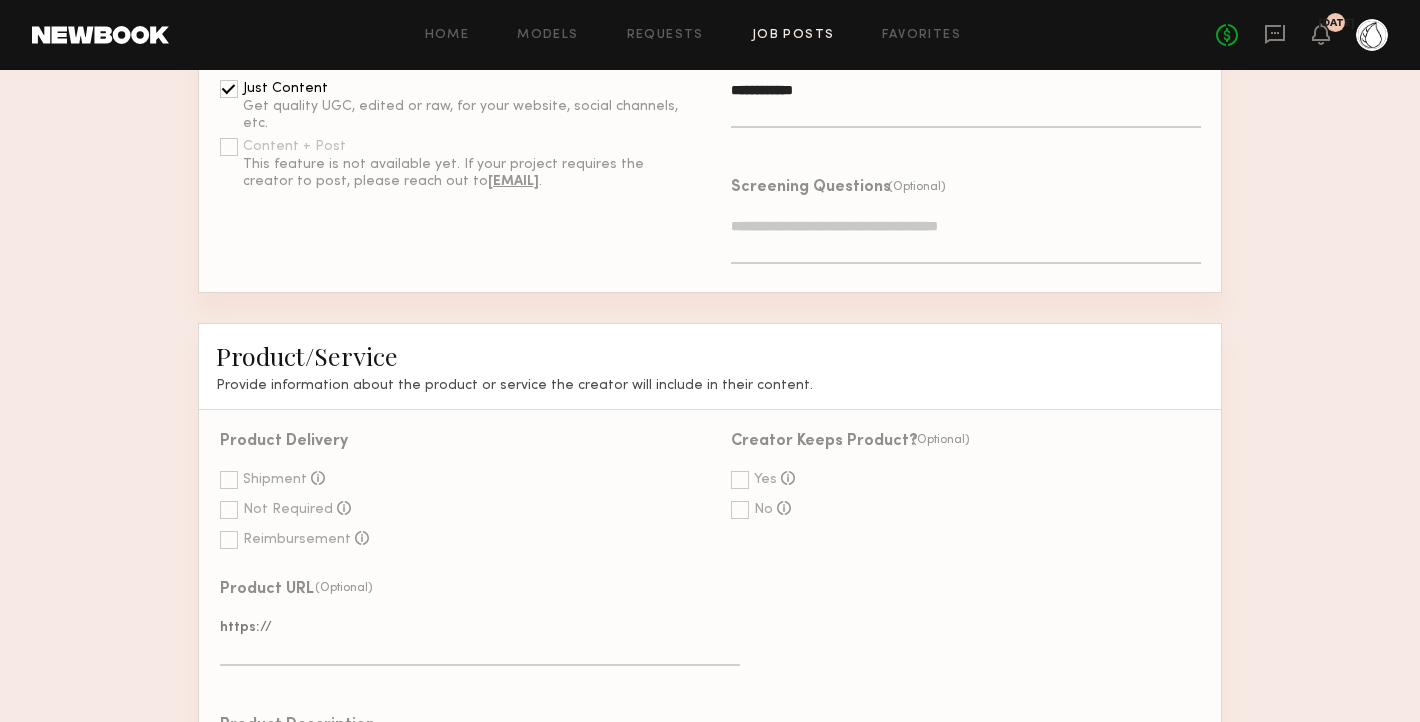 type on "**********" 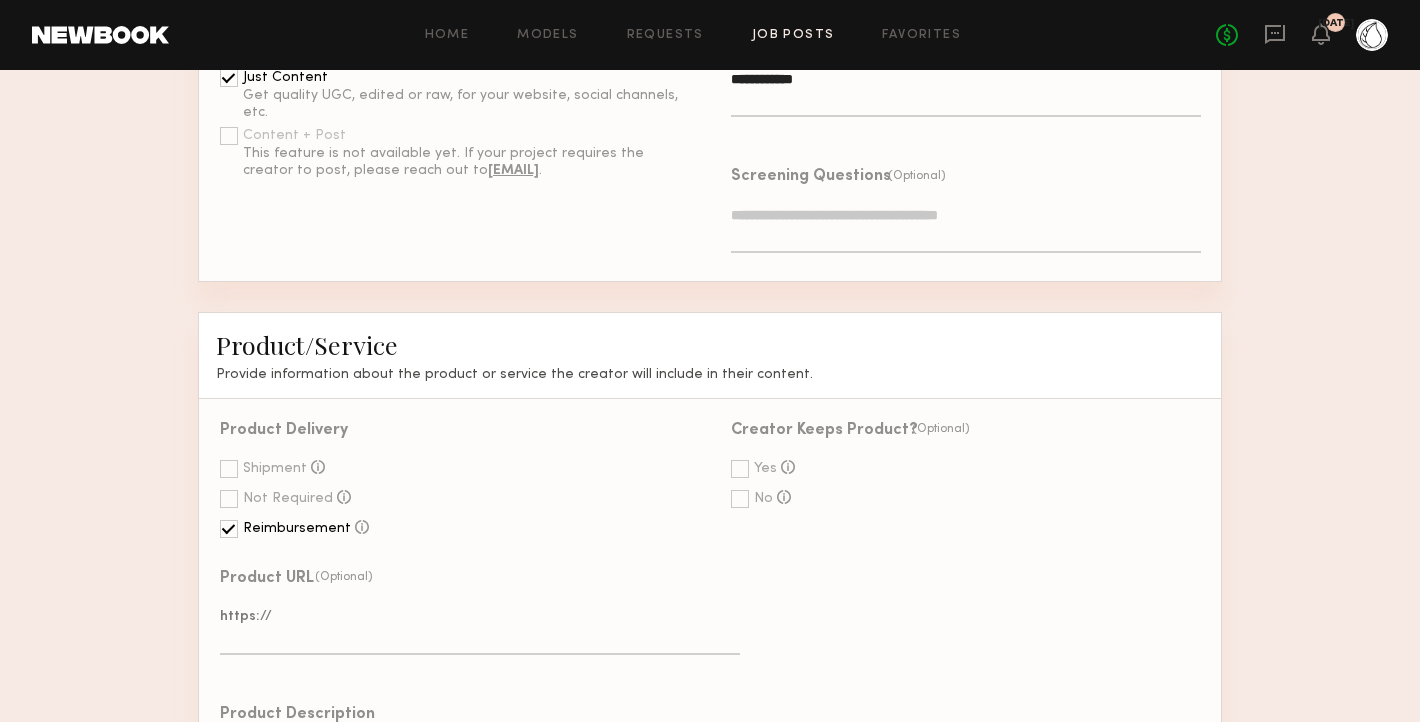 scroll, scrollTop: 892, scrollLeft: 0, axis: vertical 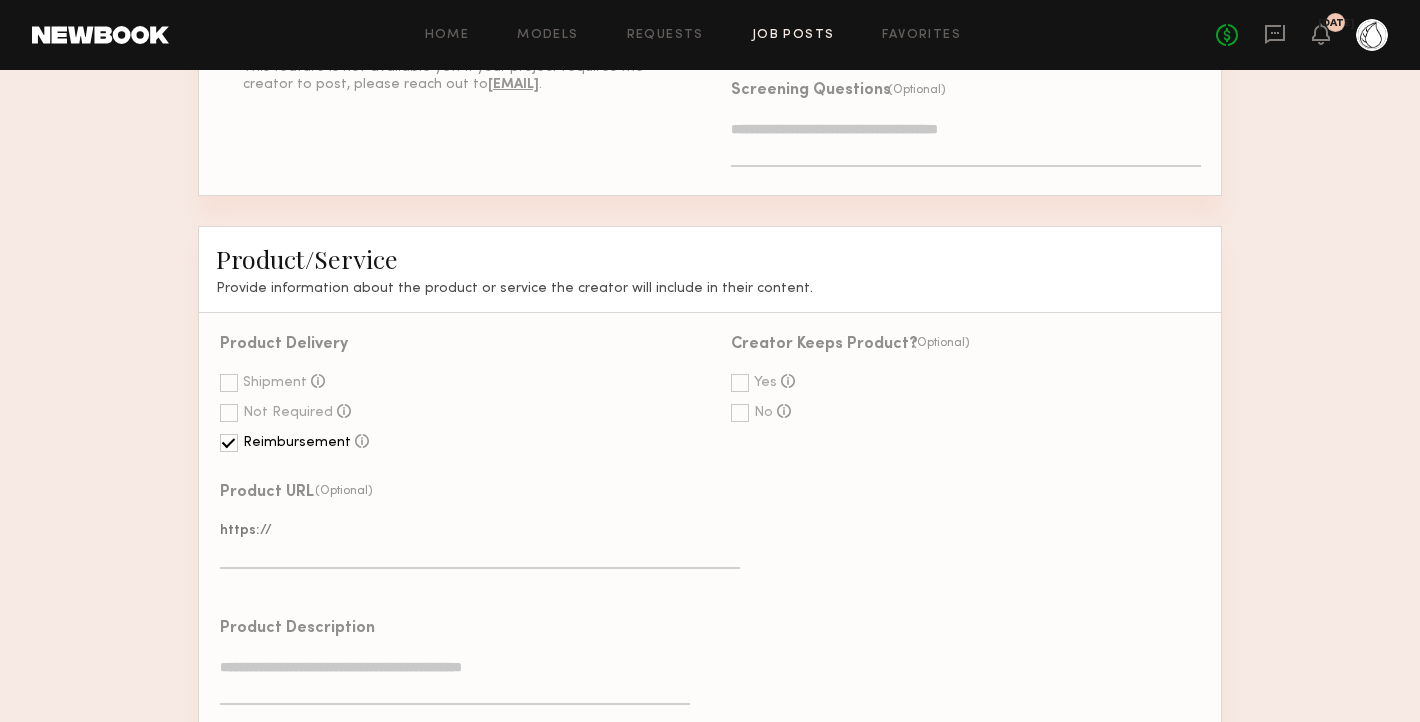 click 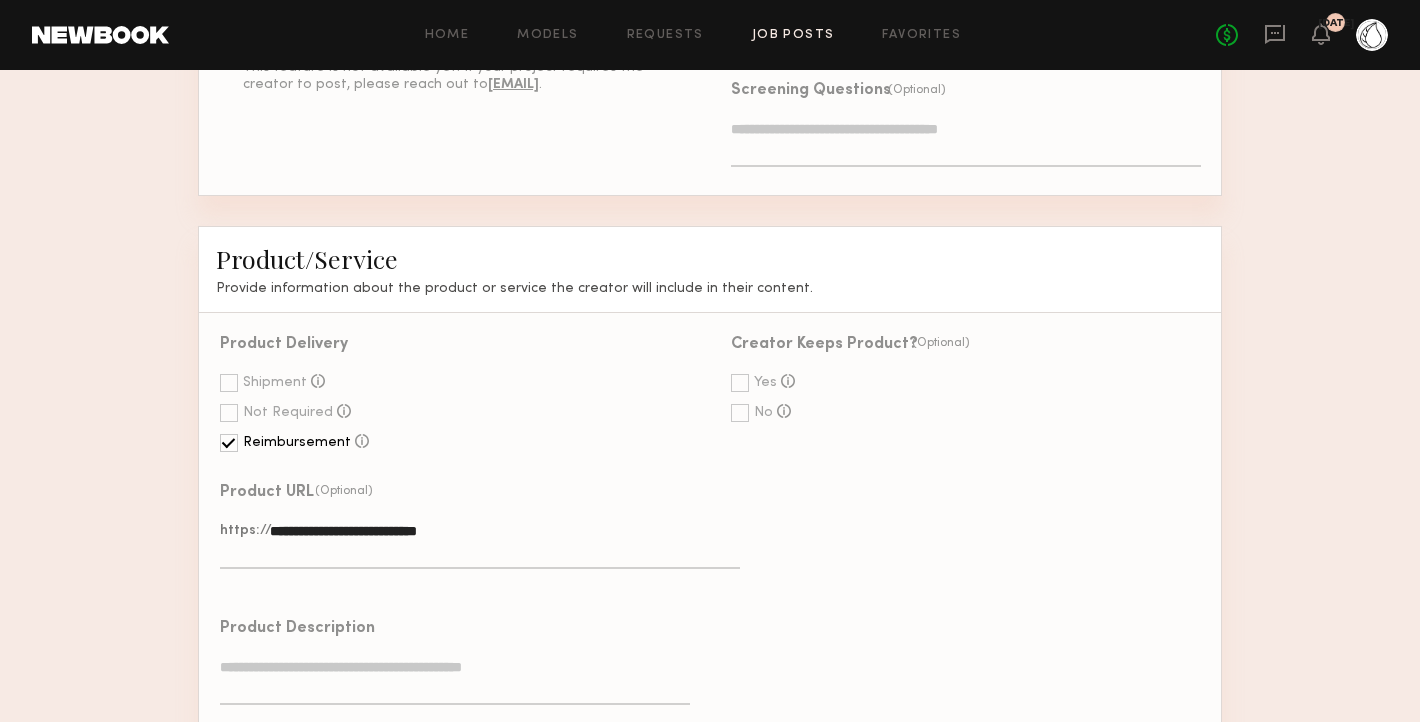 drag, startPoint x: 318, startPoint y: 507, endPoint x: 260, endPoint y: 507, distance: 58 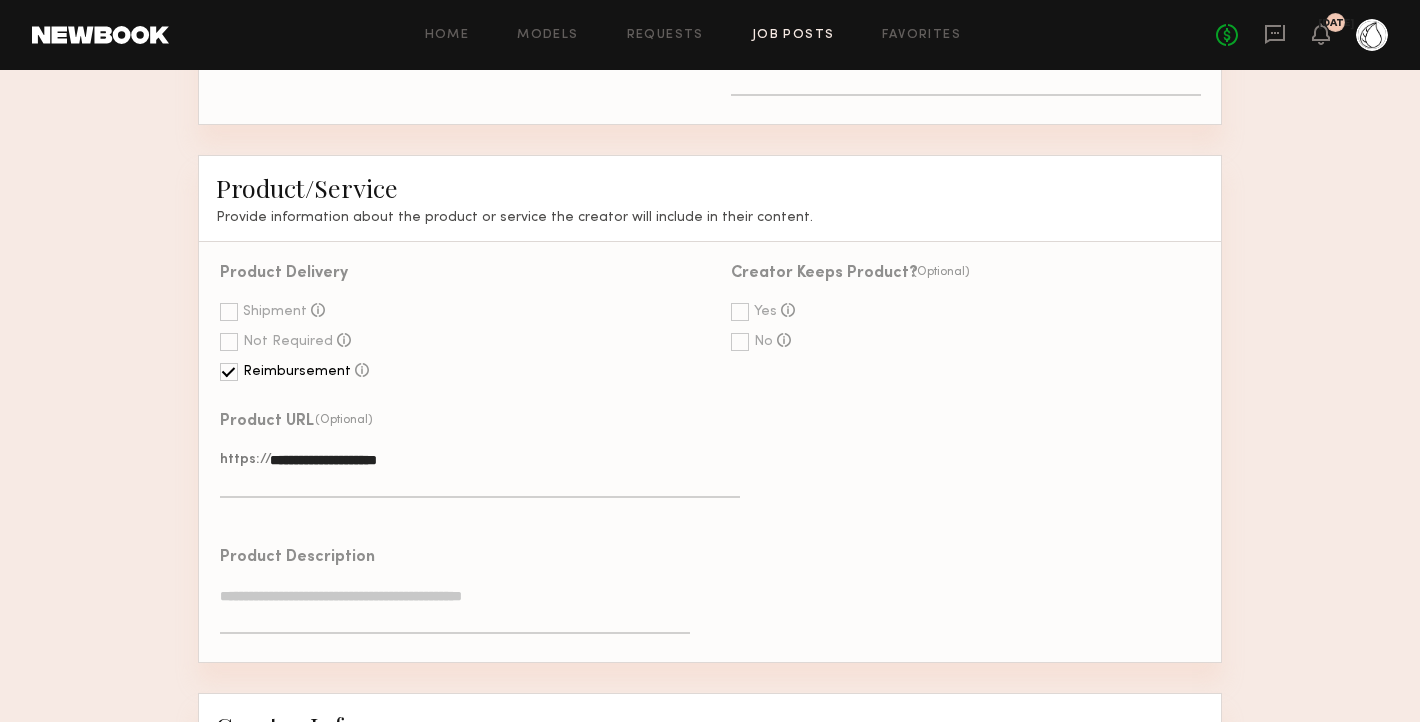 scroll, scrollTop: 1098, scrollLeft: 0, axis: vertical 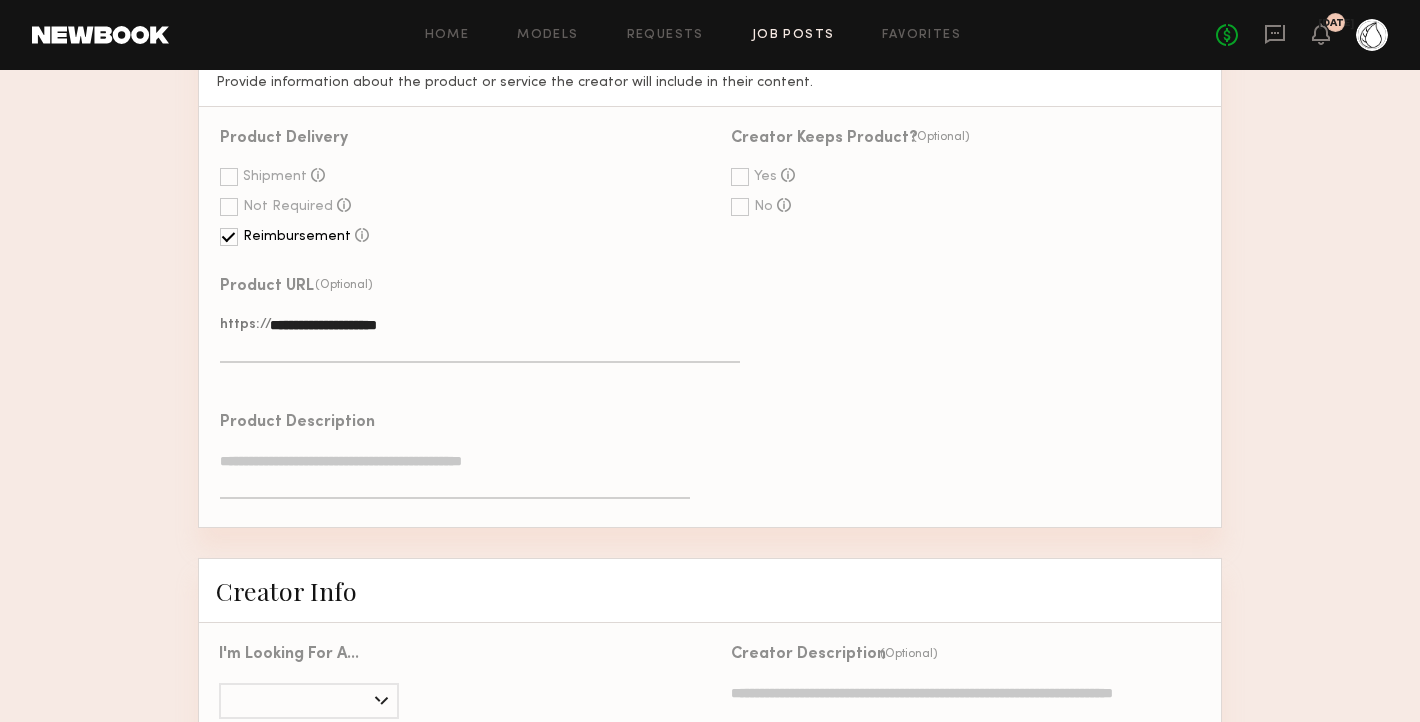 type on "**********" 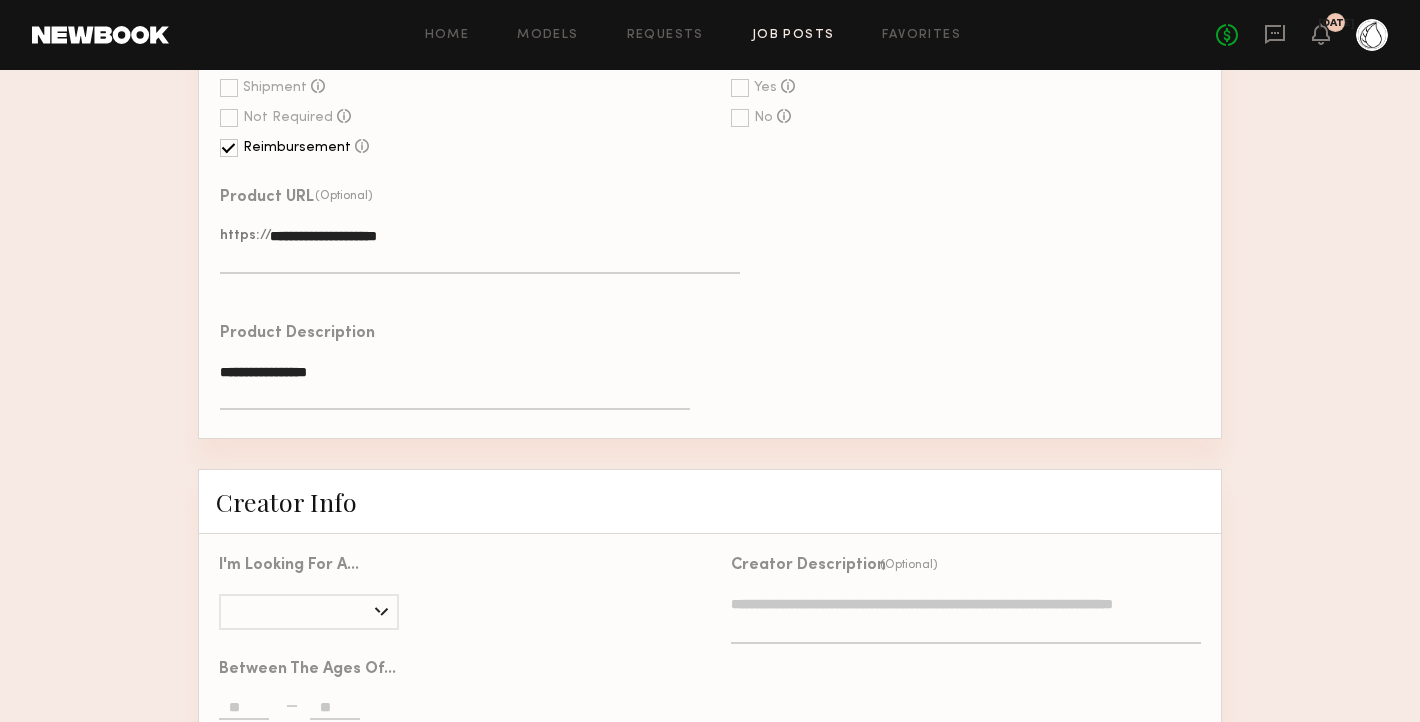 scroll, scrollTop: 1332, scrollLeft: 0, axis: vertical 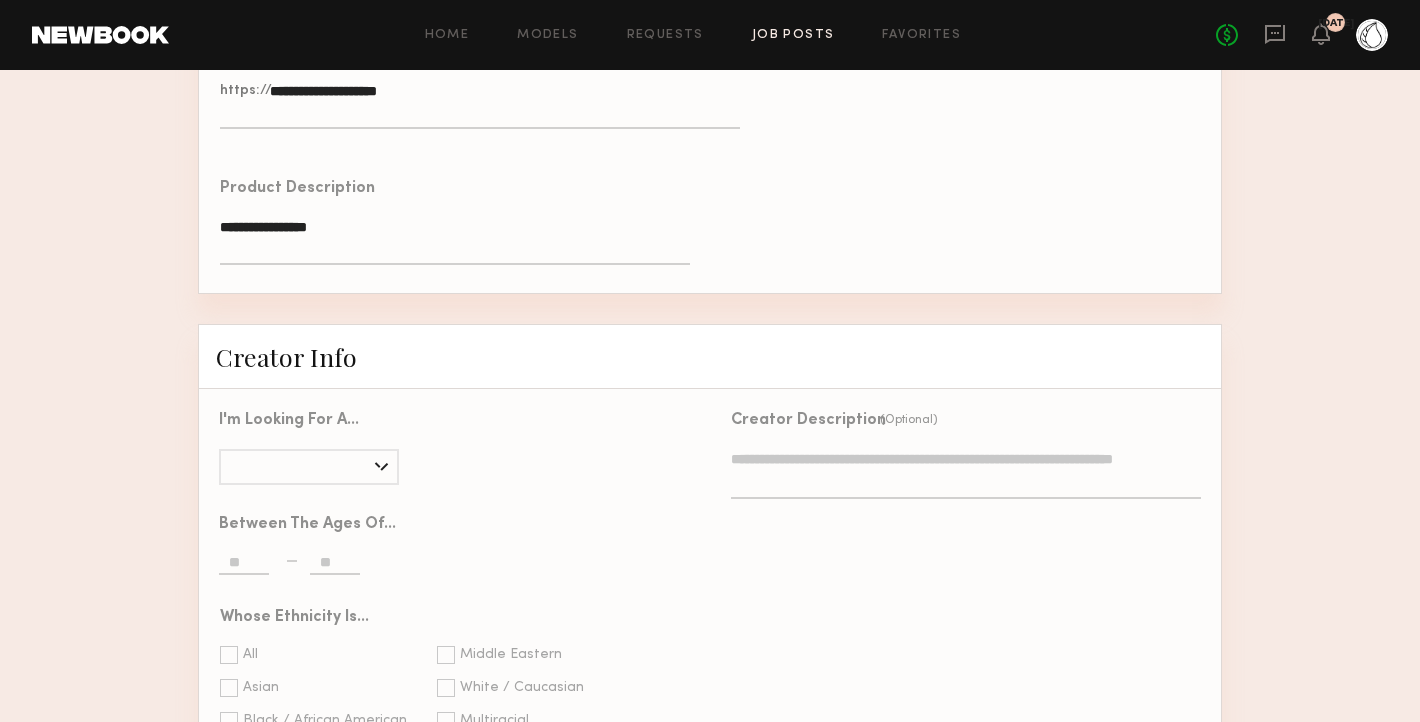 type on "**********" 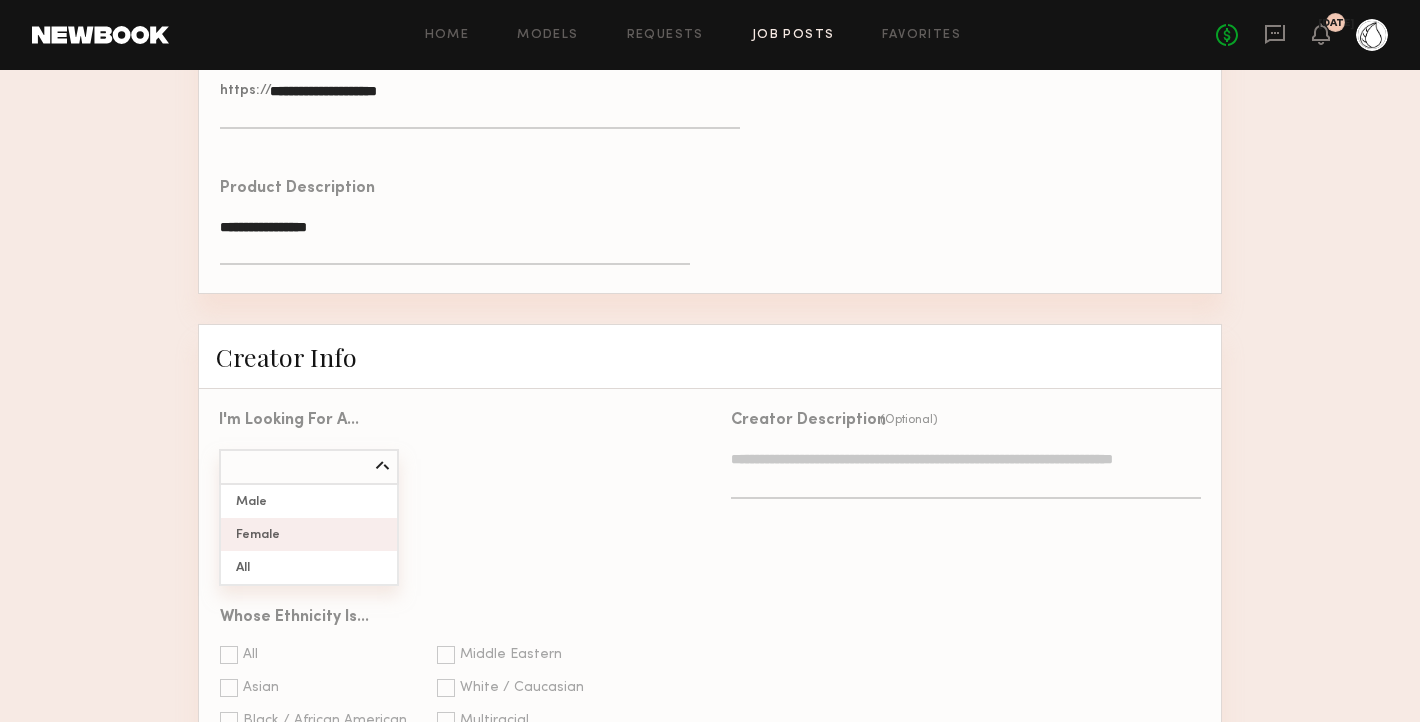 type on "******" 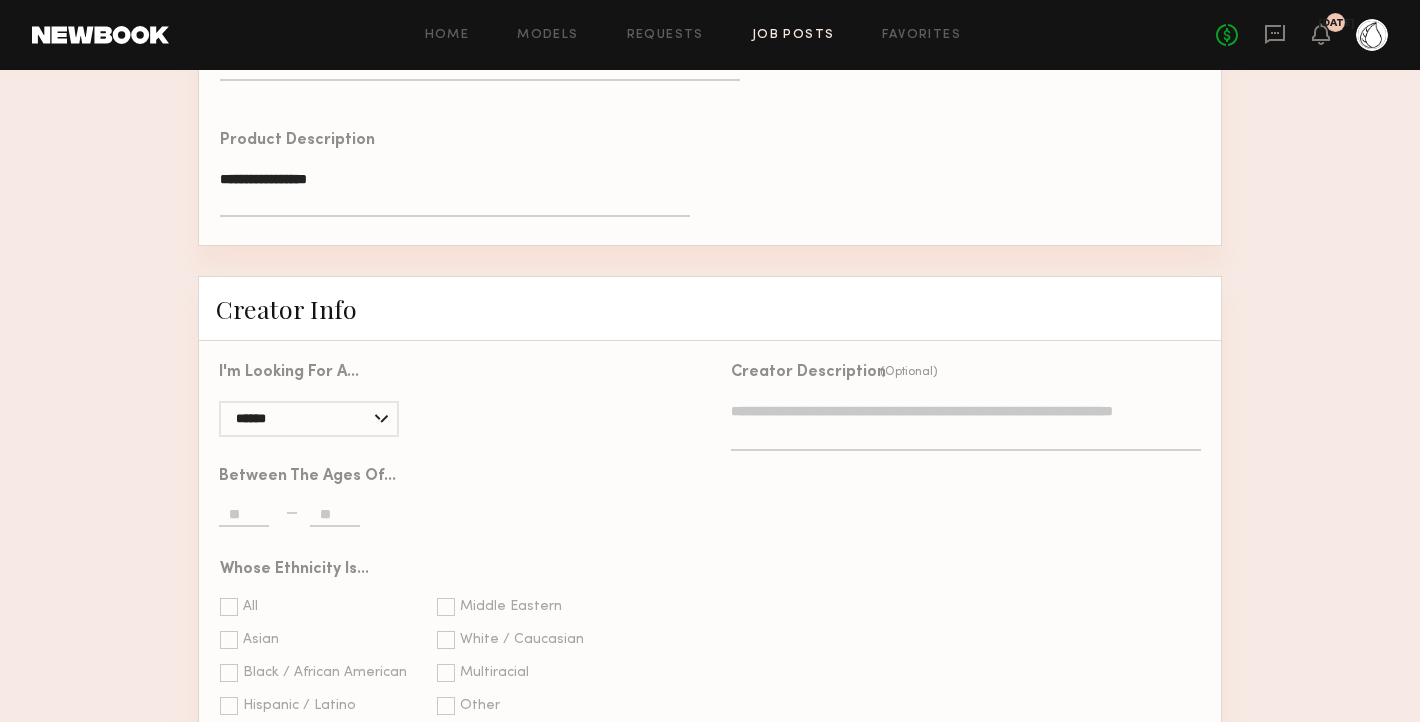 scroll, scrollTop: 1438, scrollLeft: 0, axis: vertical 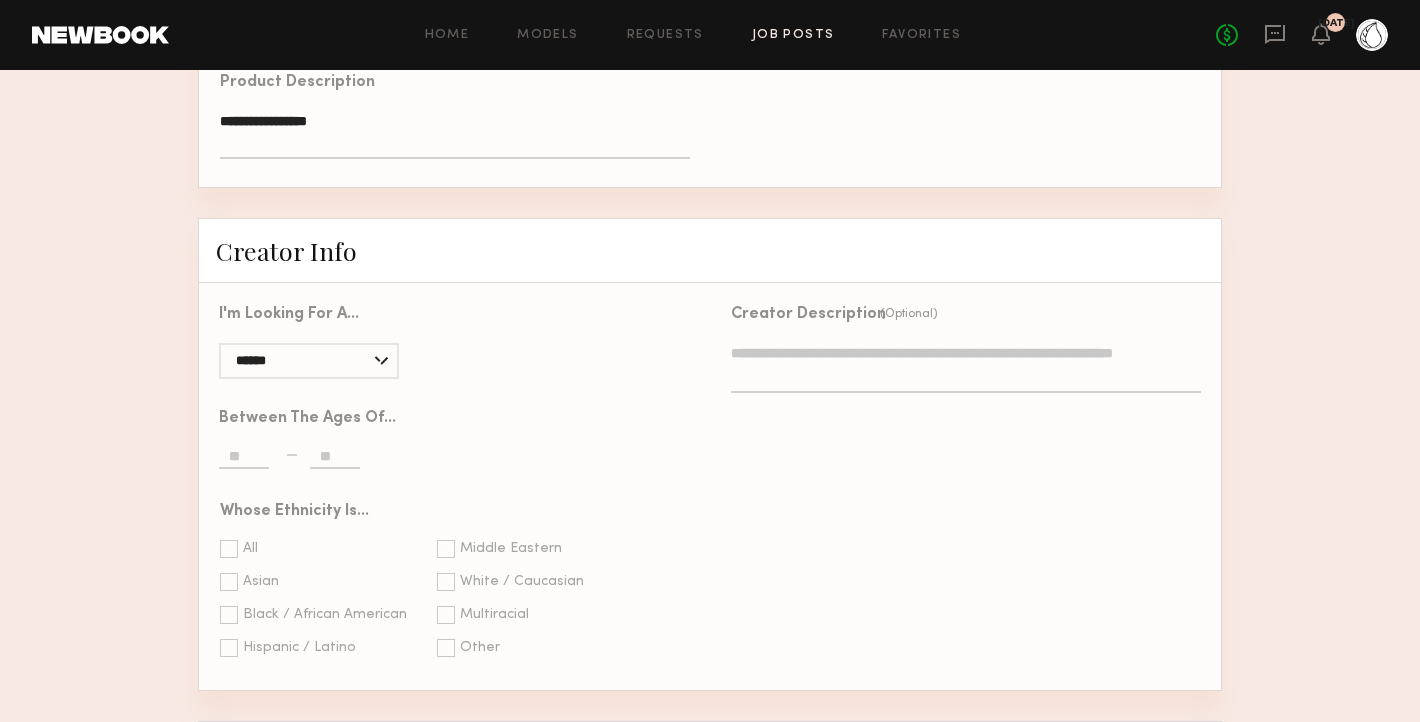 click 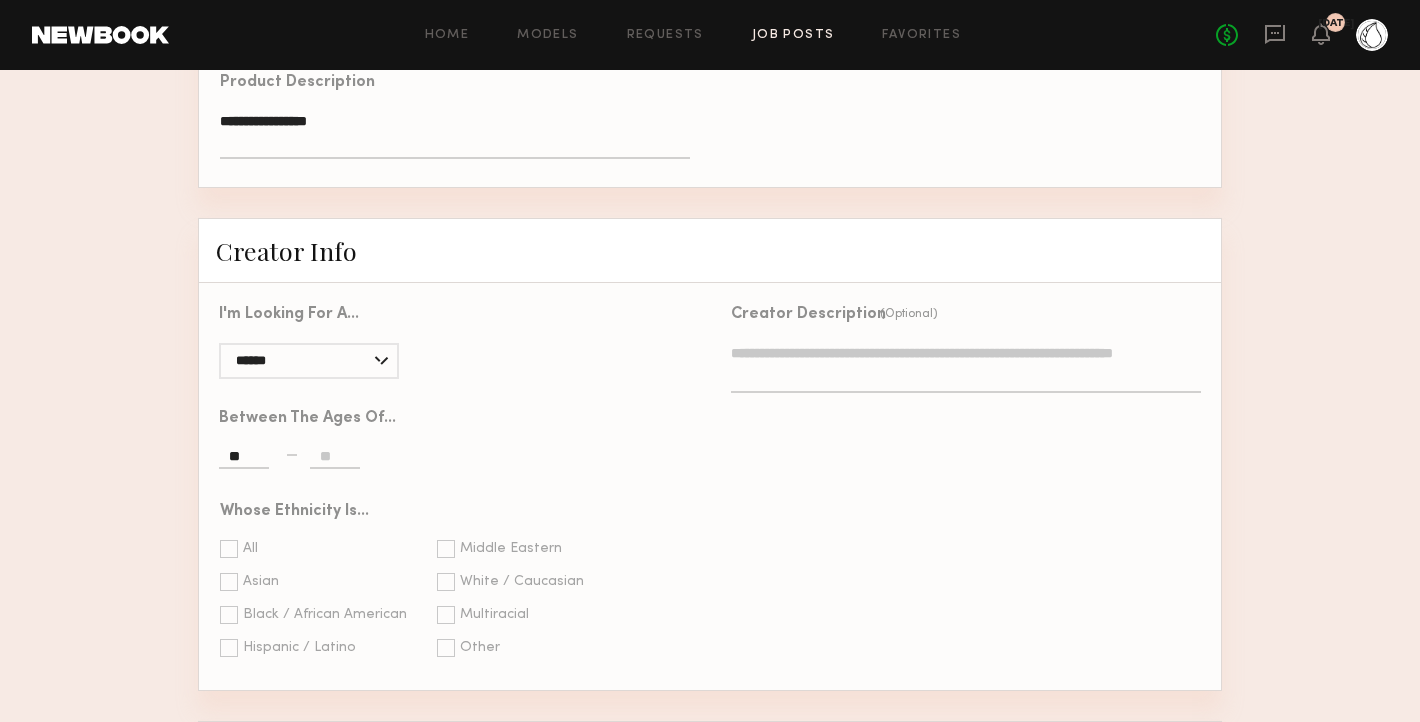 type on "**" 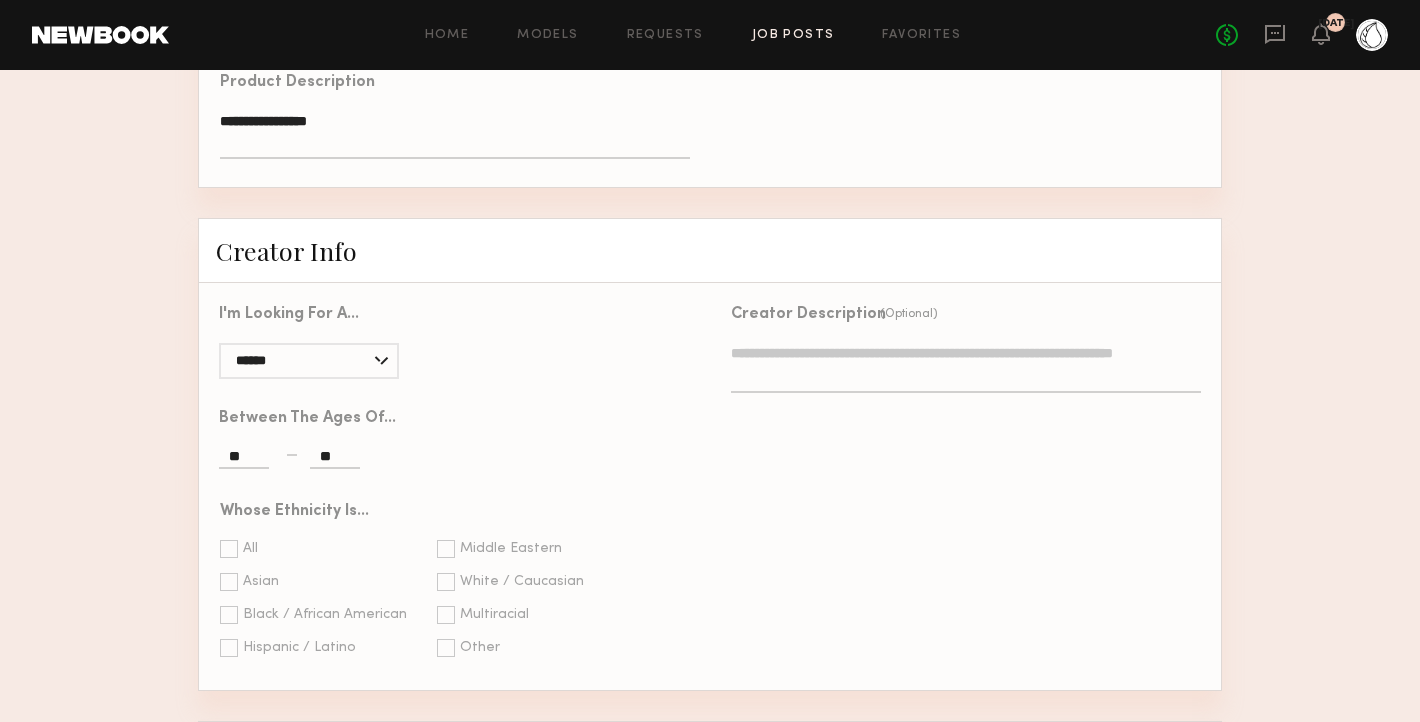 type on "**" 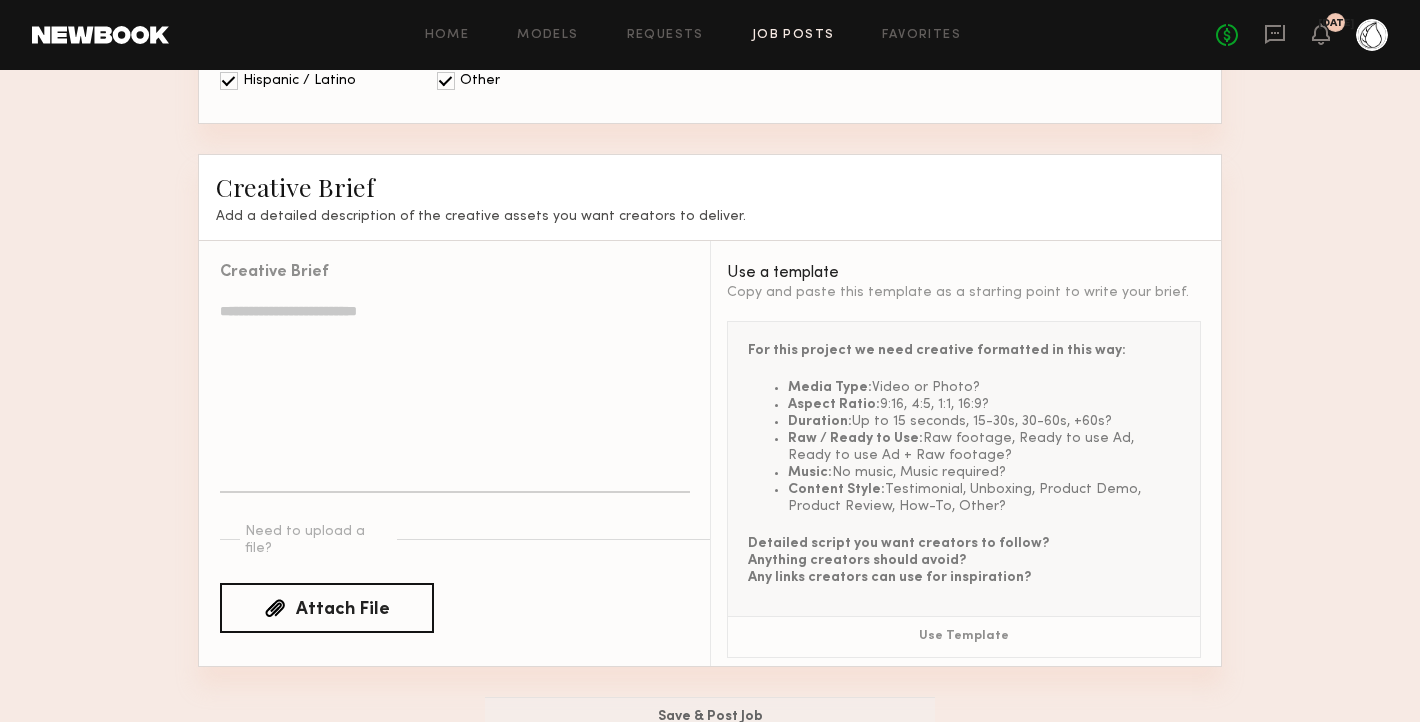 scroll, scrollTop: 2014, scrollLeft: 0, axis: vertical 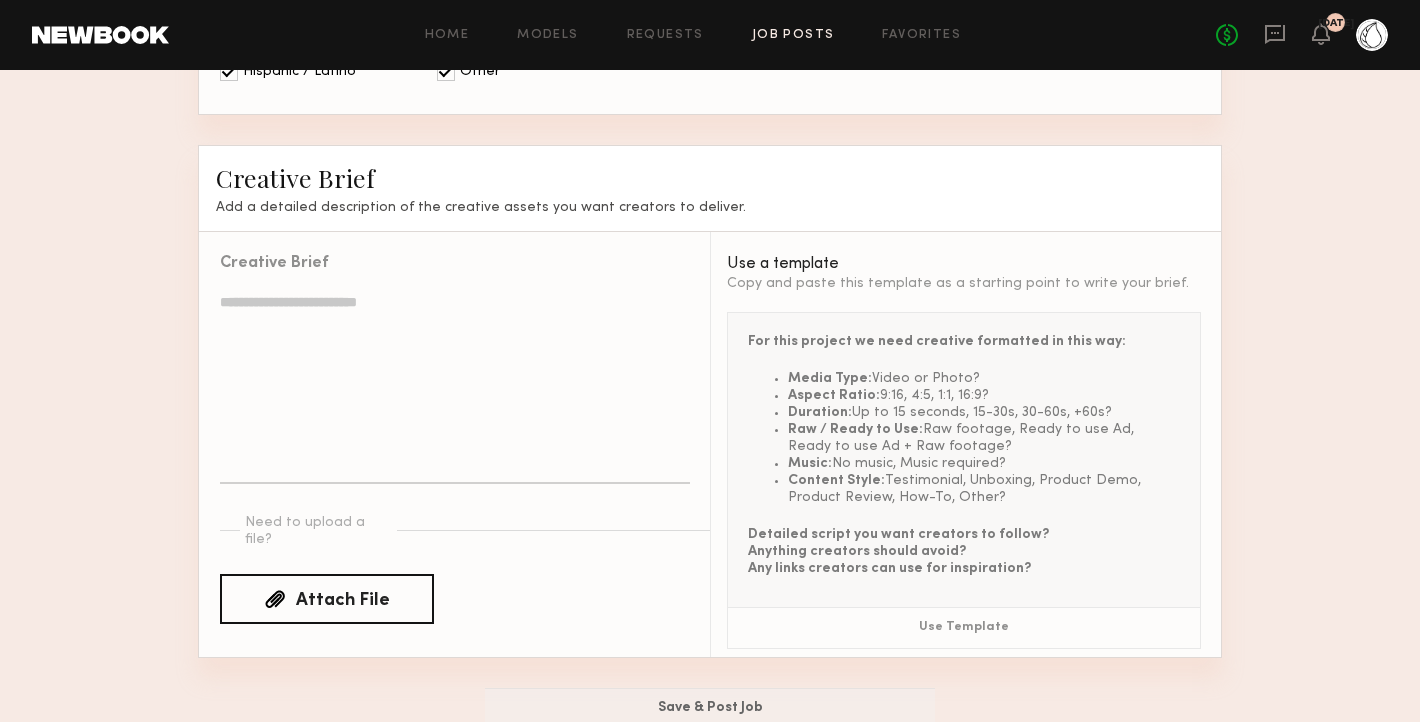 click 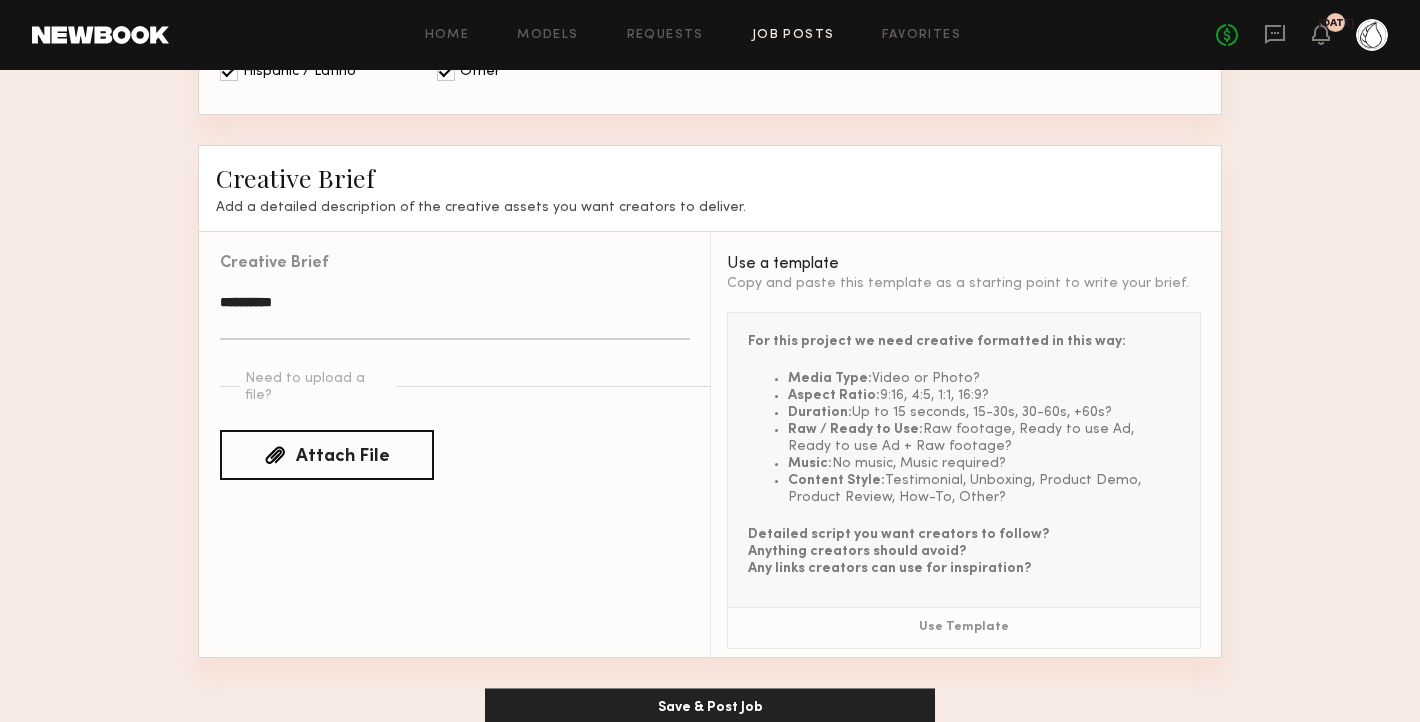 type on "**********" 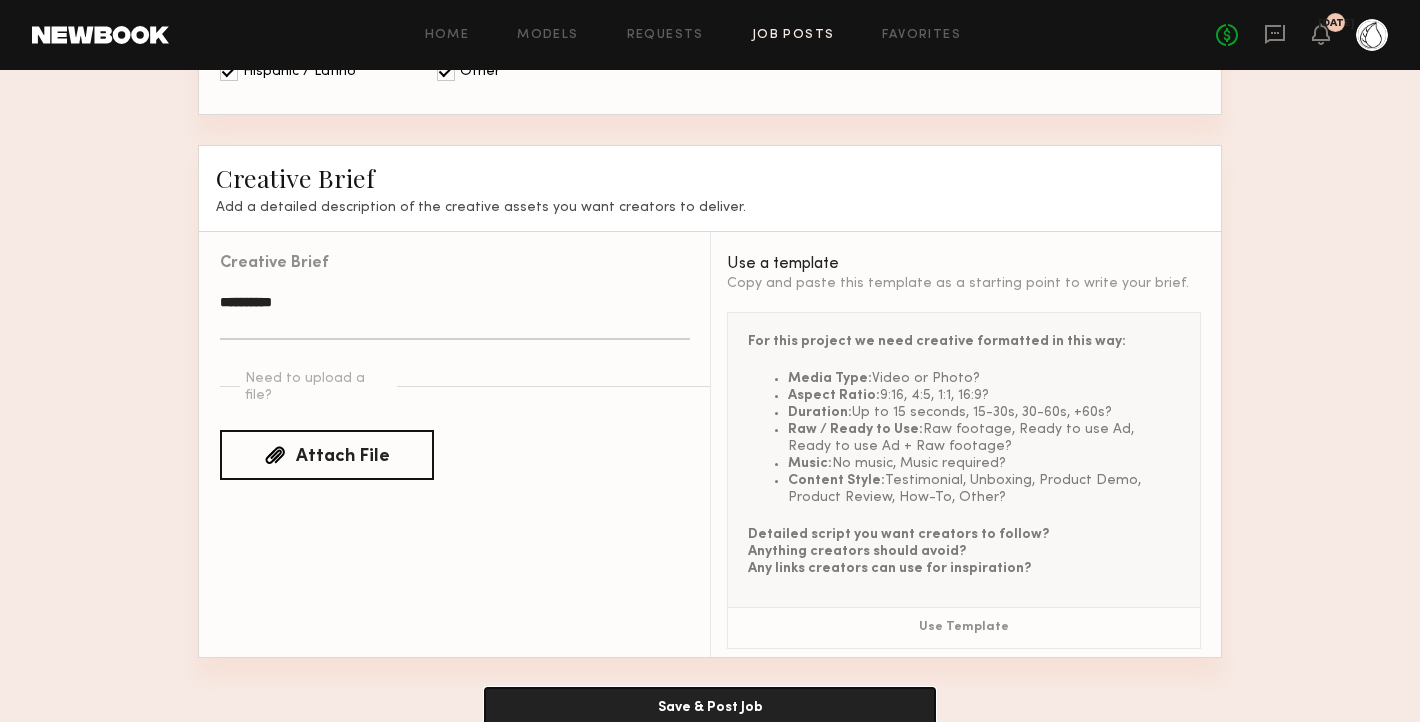 click on "Save & Post Job" 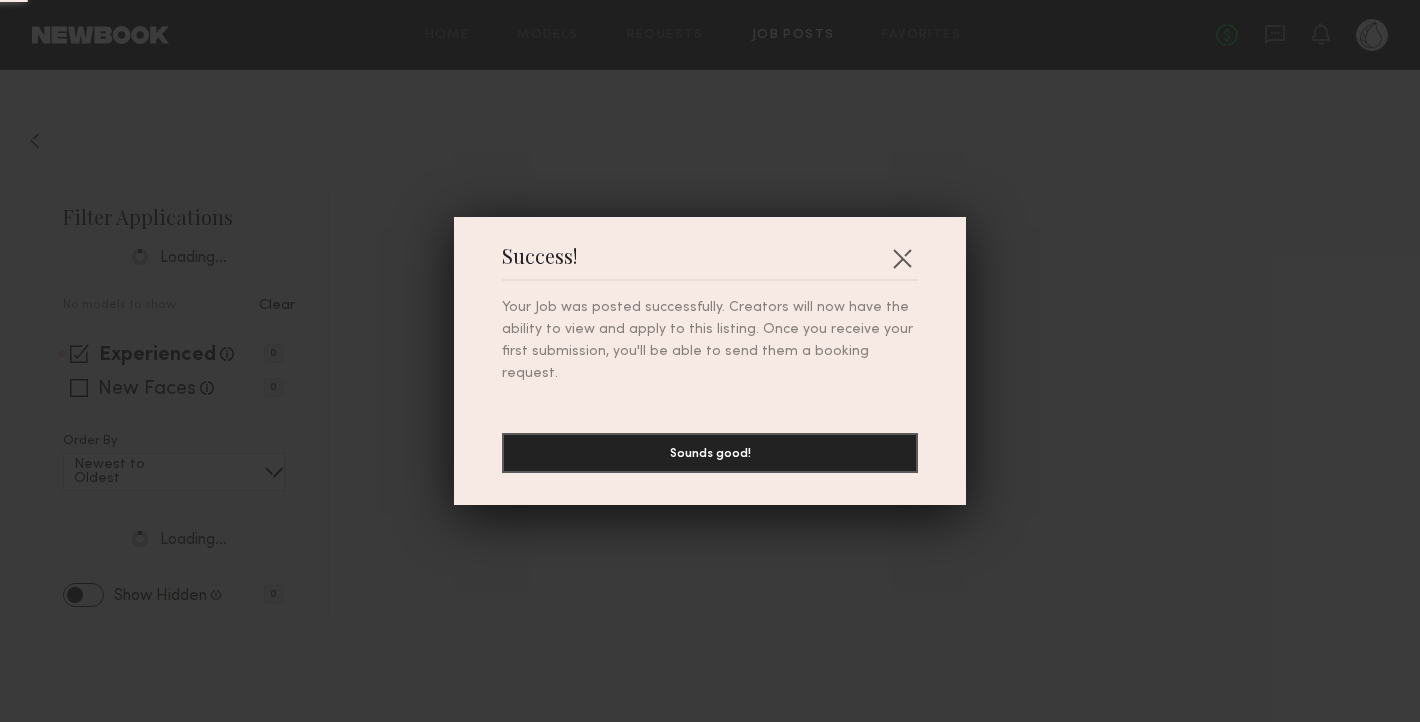 scroll, scrollTop: 0, scrollLeft: 0, axis: both 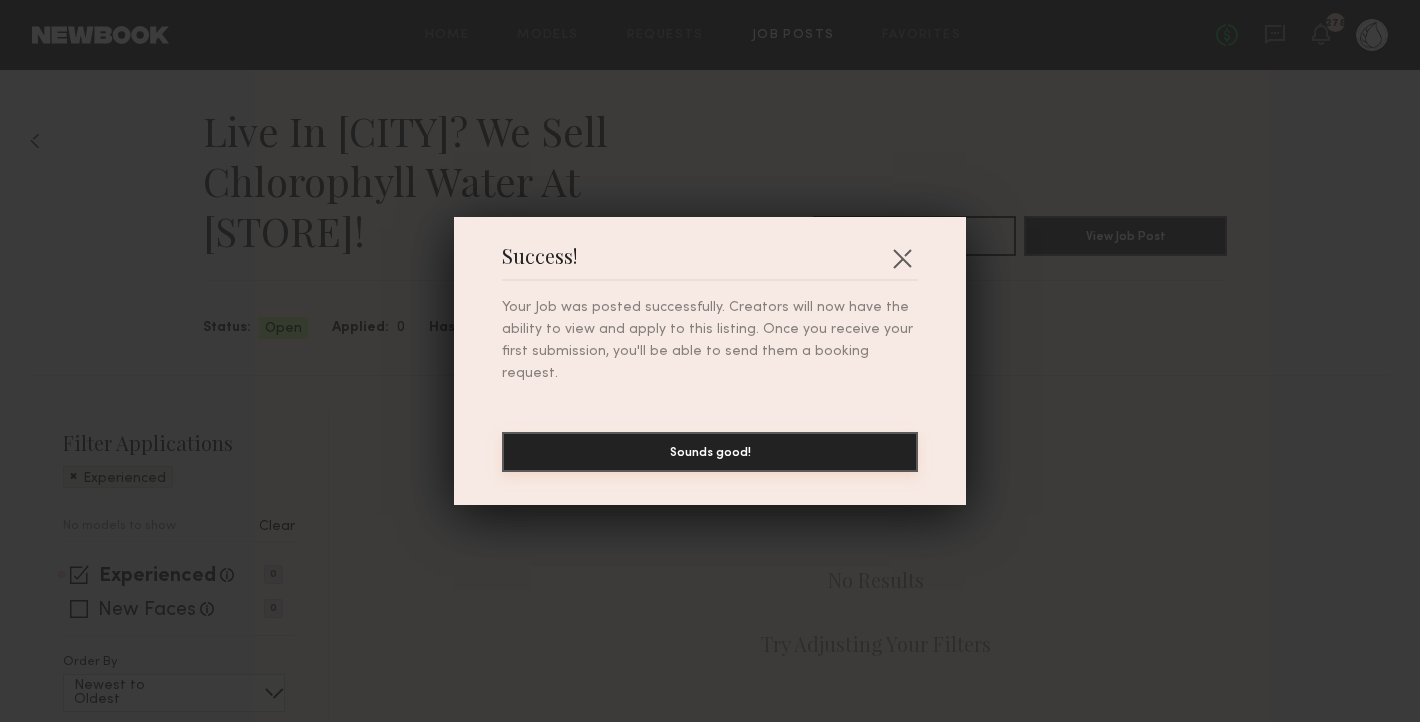 click on "Sounds good!" at bounding box center (710, 452) 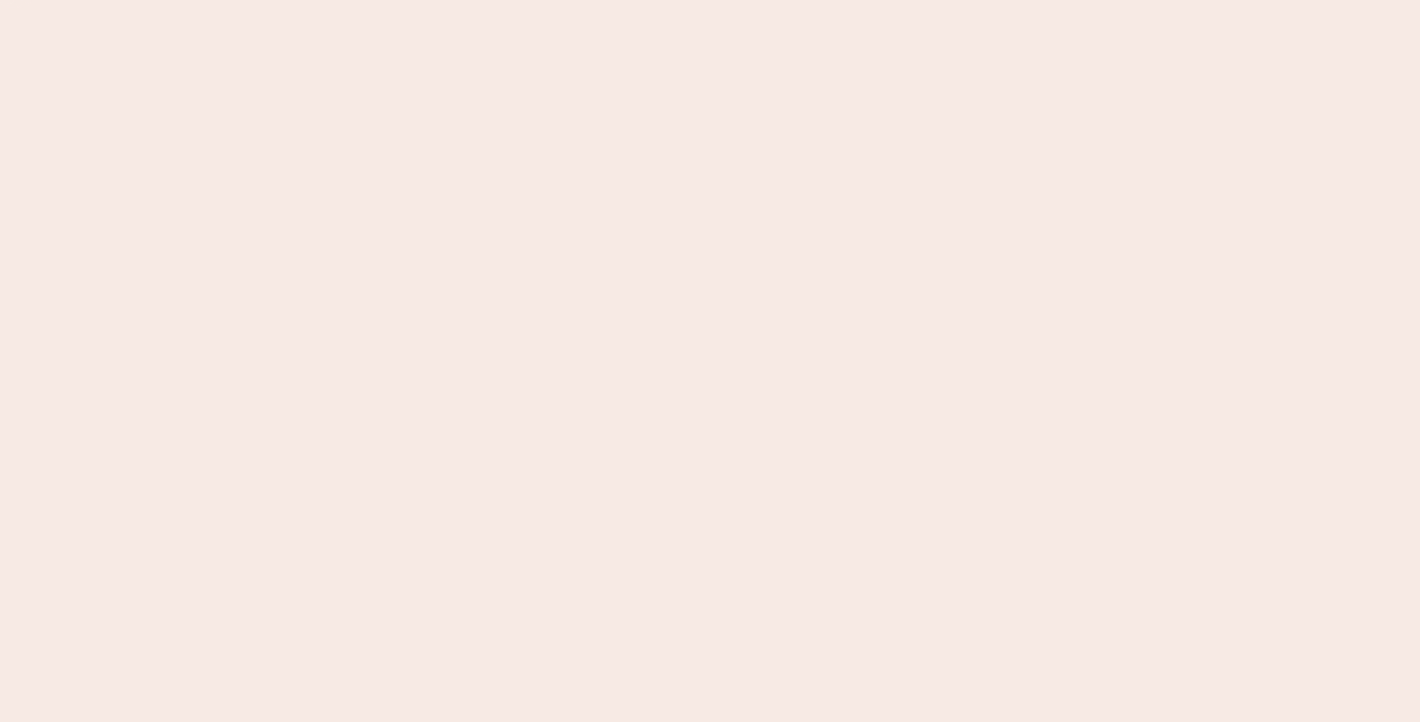 scroll, scrollTop: 0, scrollLeft: 0, axis: both 